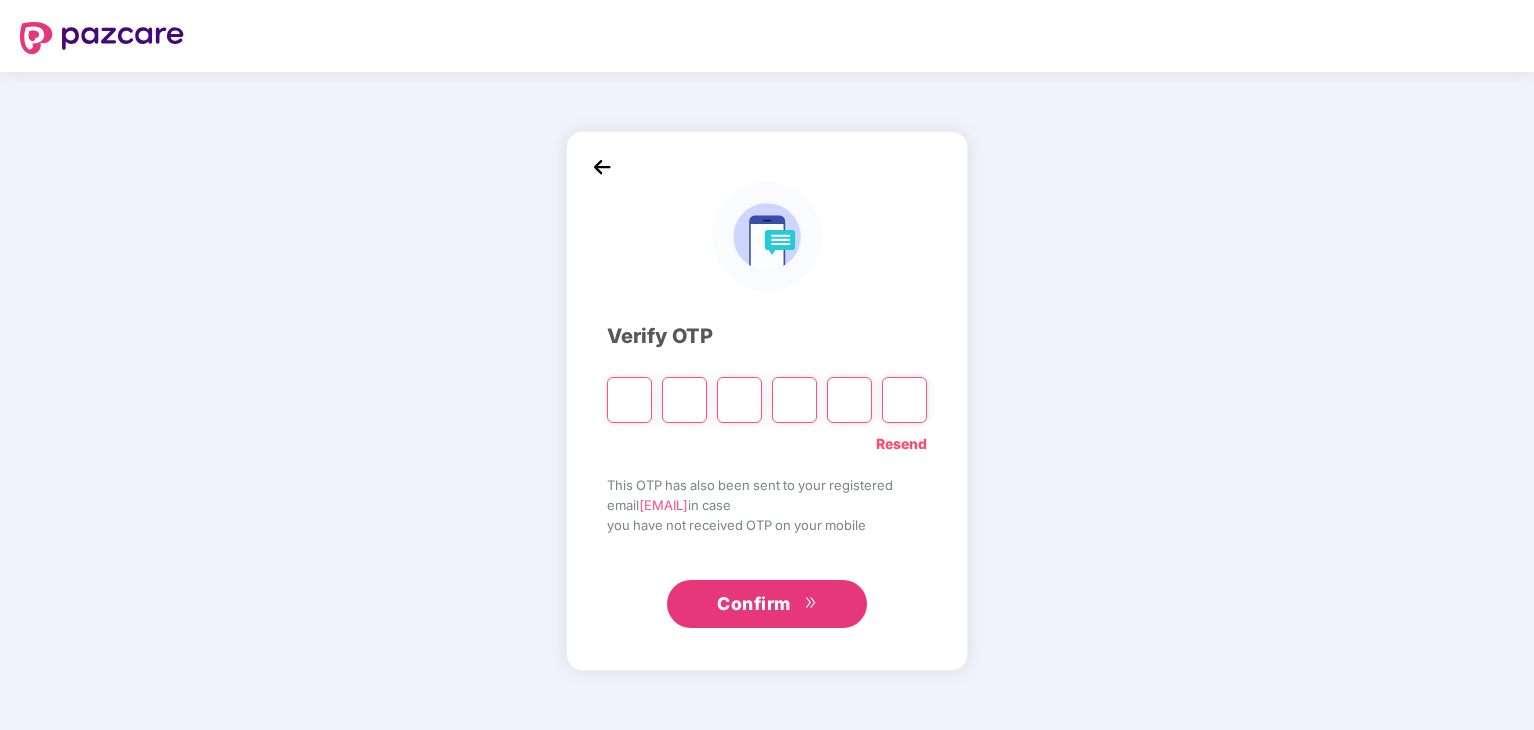 scroll, scrollTop: 0, scrollLeft: 0, axis: both 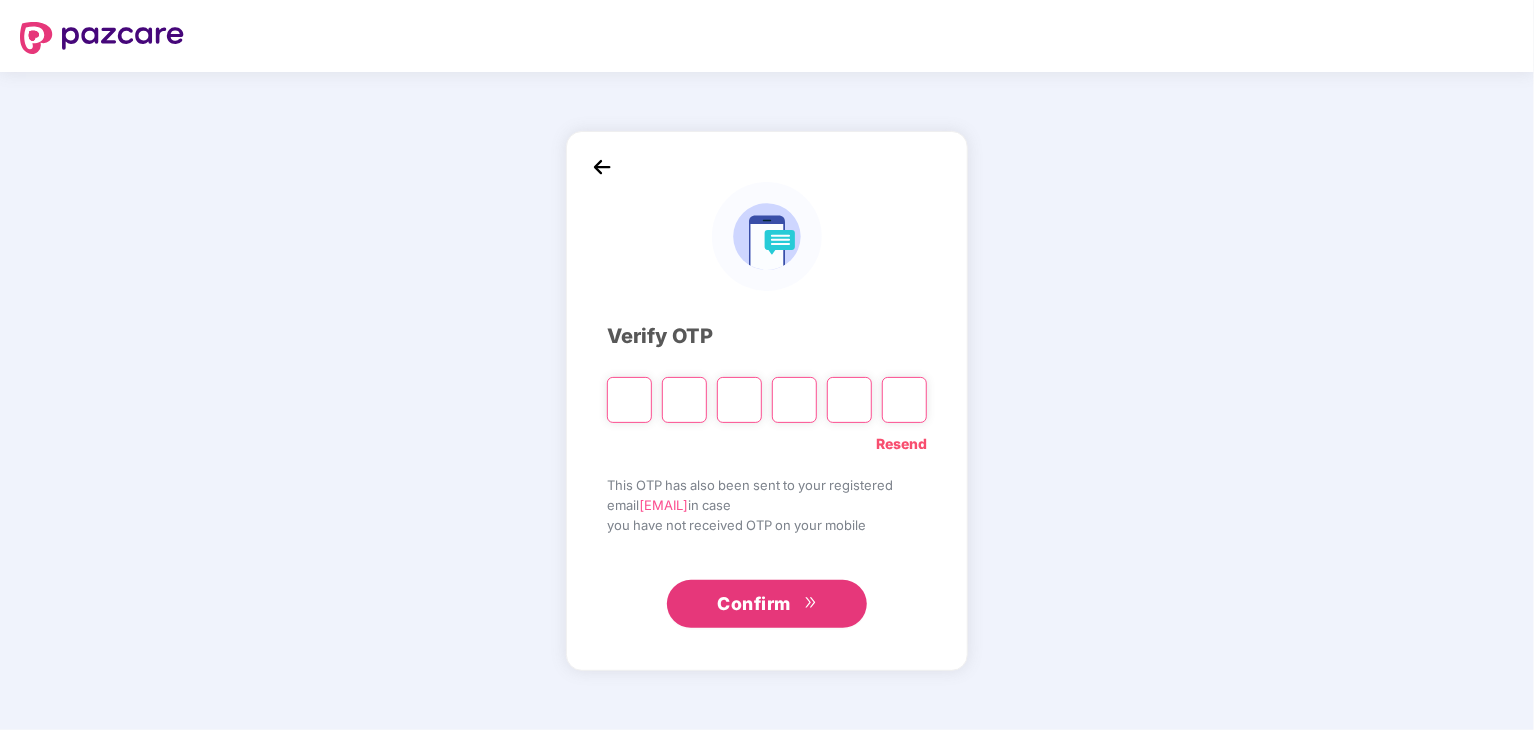 click on "Resend" at bounding box center [901, 444] 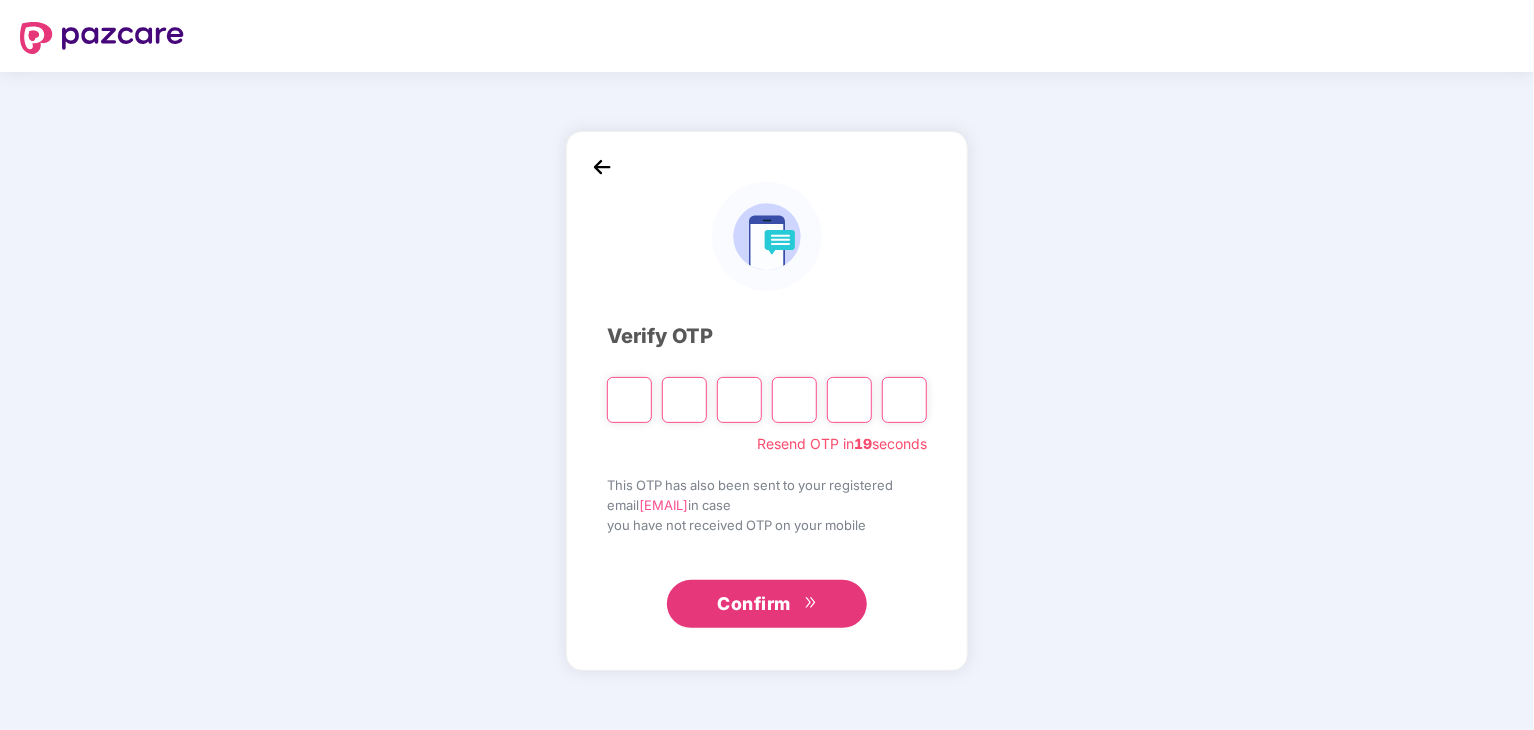 click at bounding box center [629, 400] 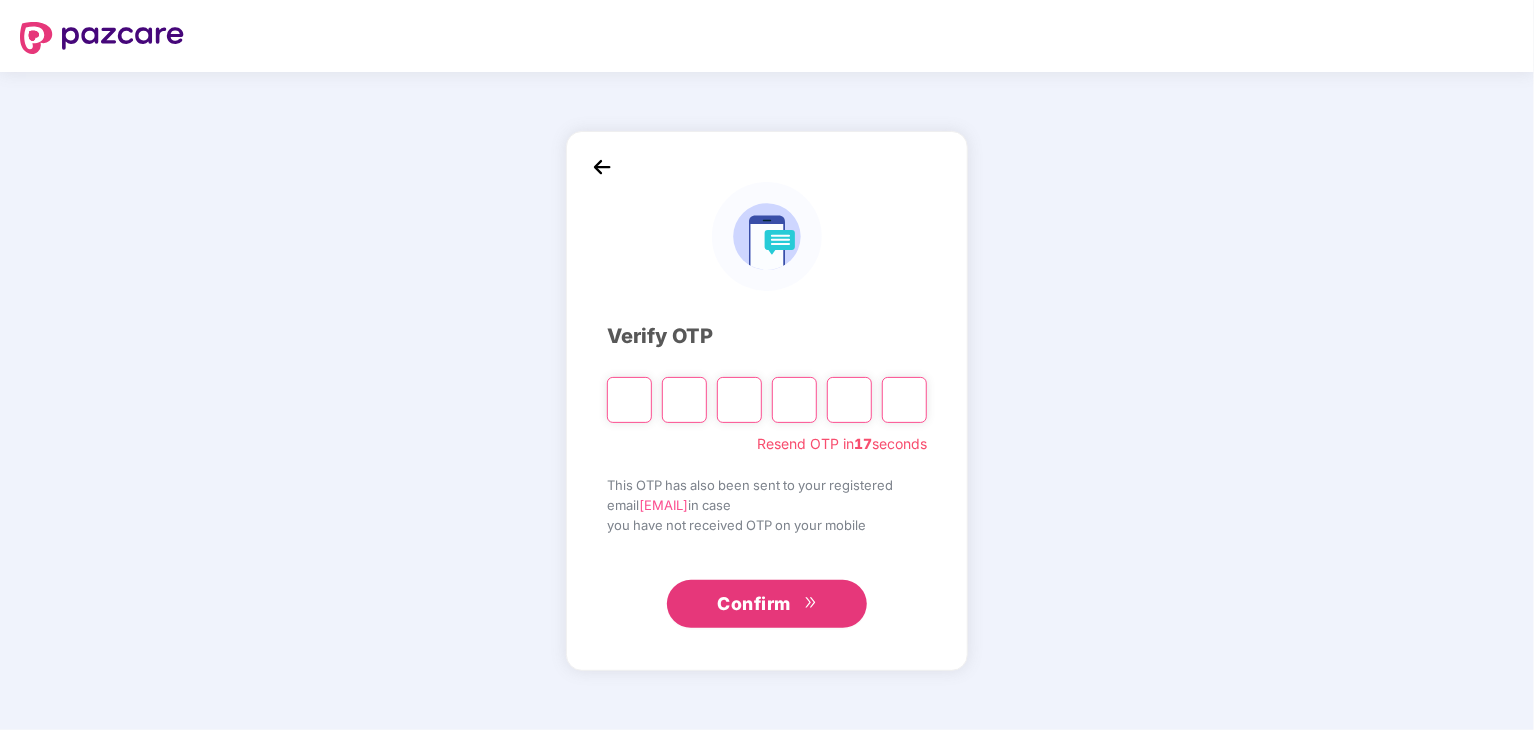 type on "*" 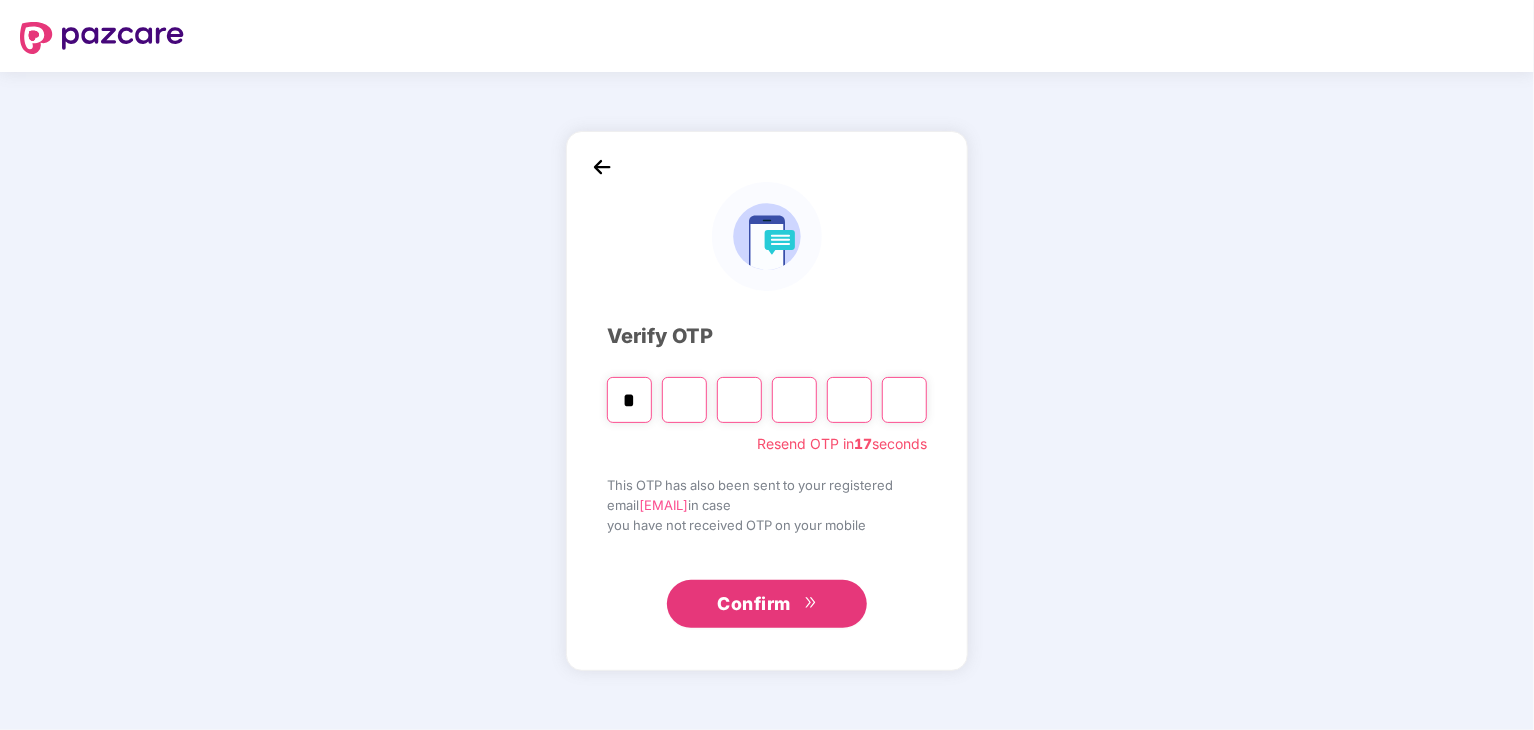 type on "*" 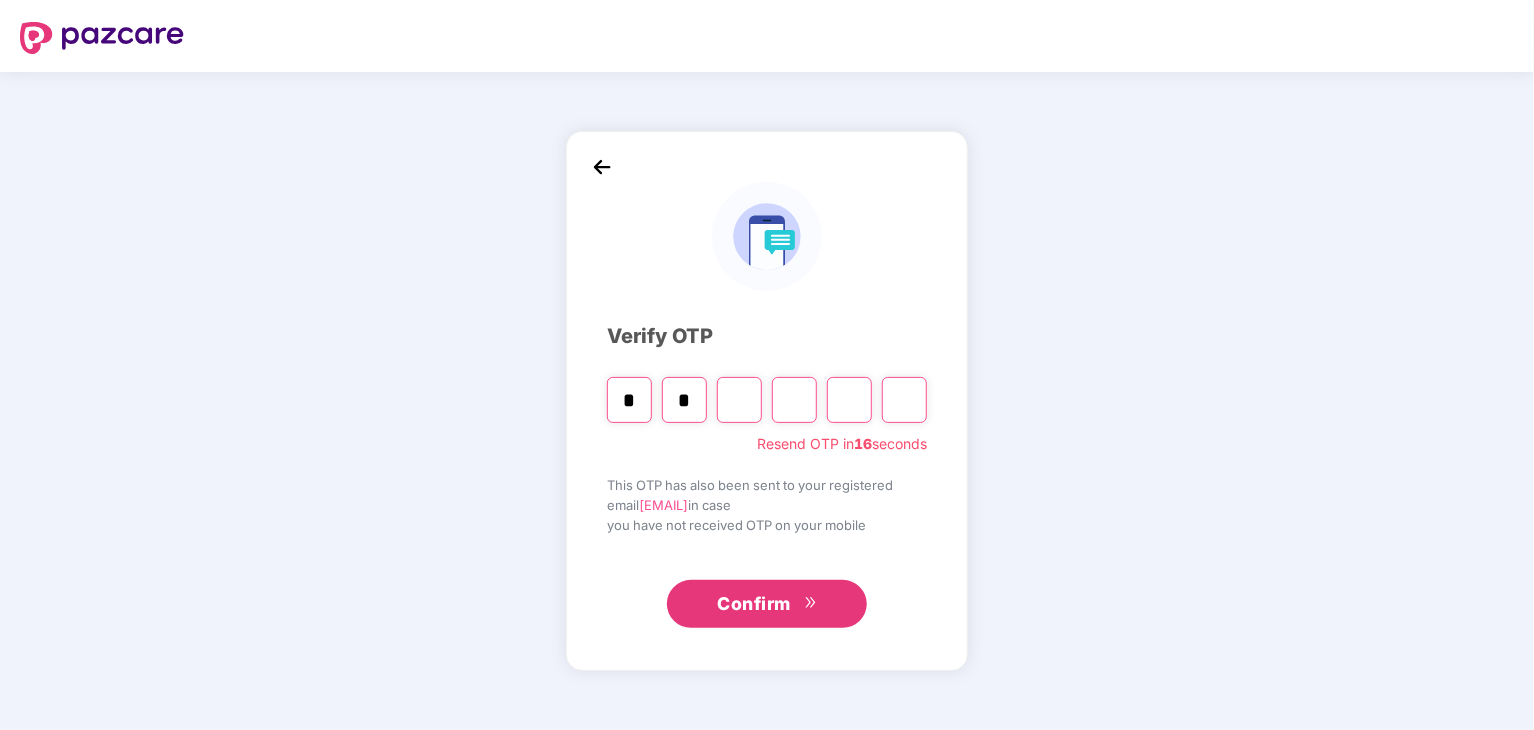 type on "*" 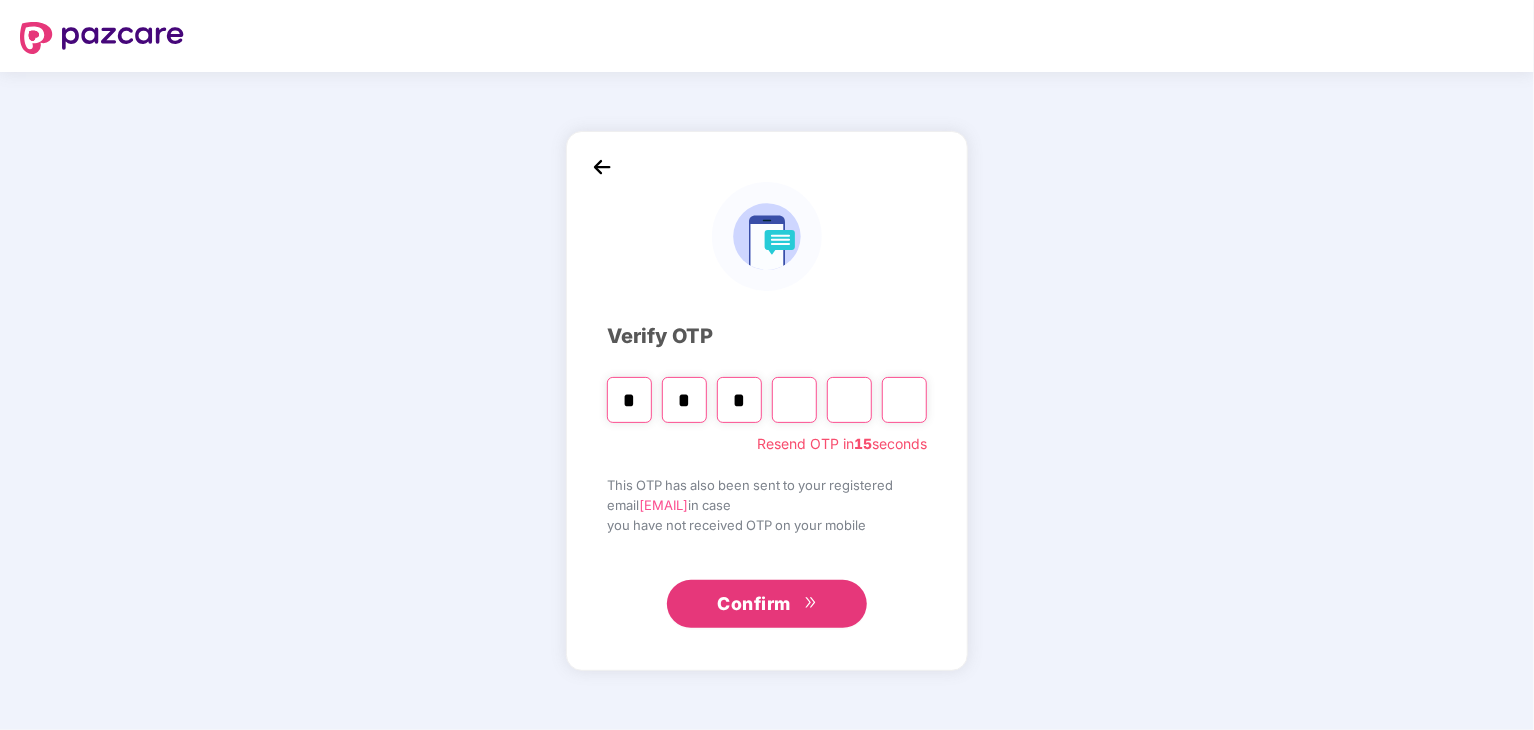 type on "*" 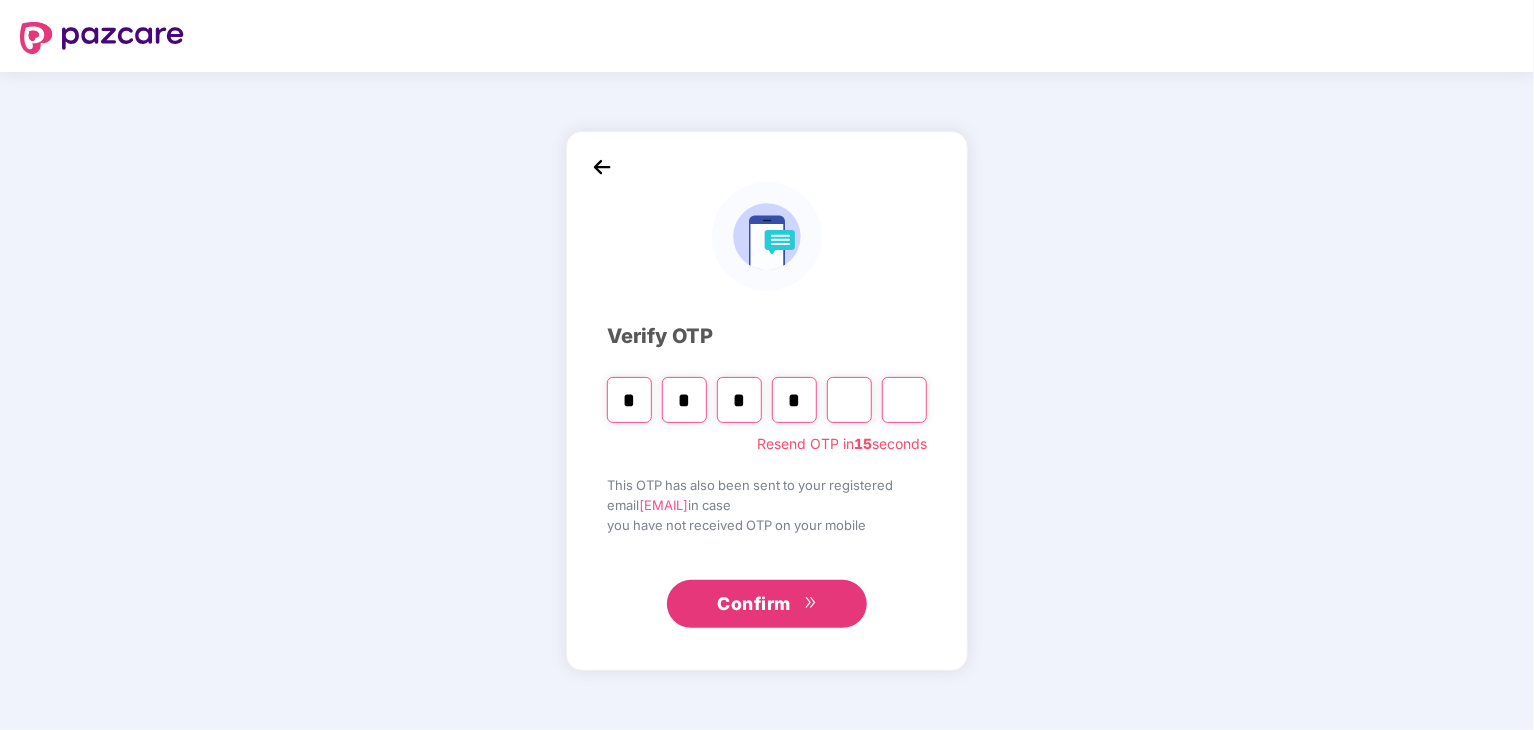 type on "*" 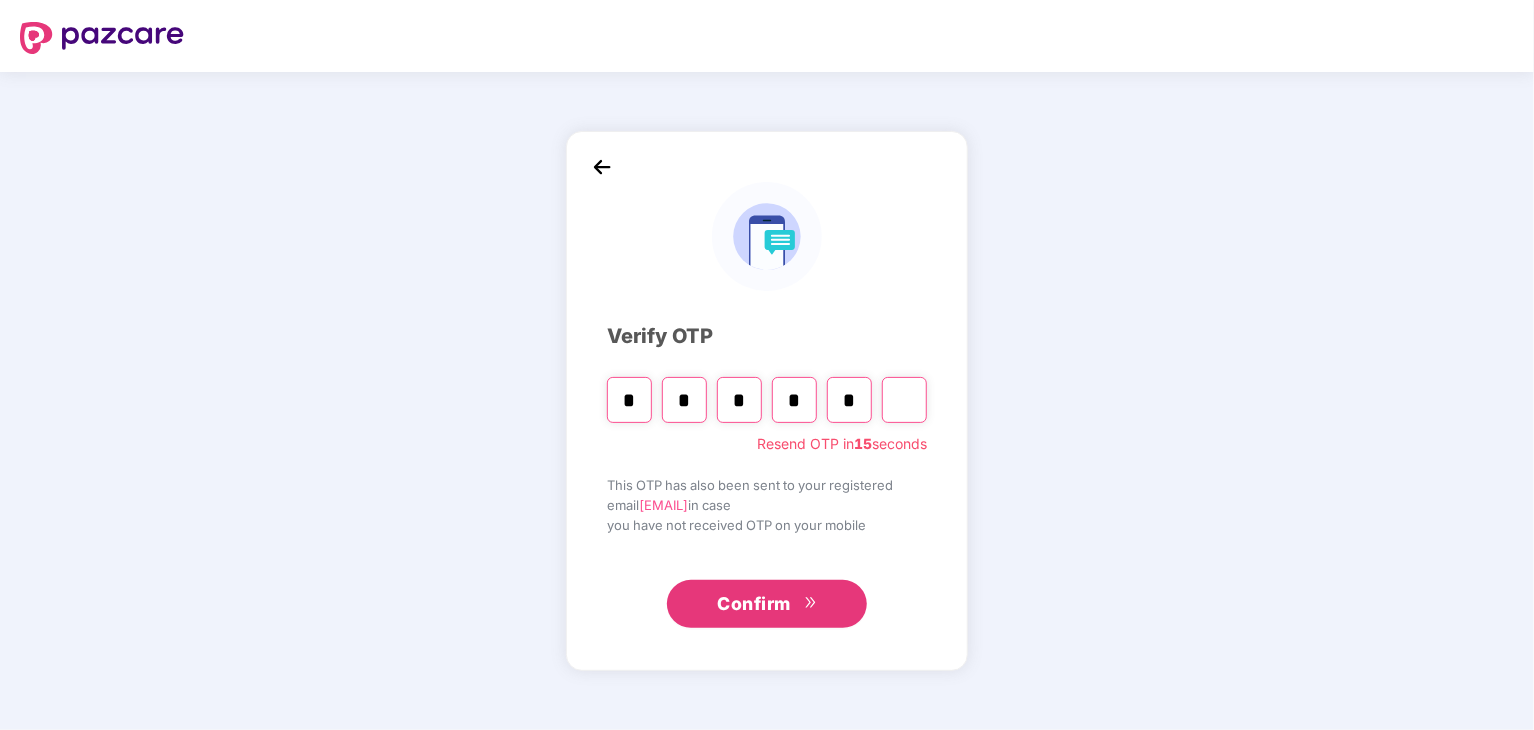 type on "*" 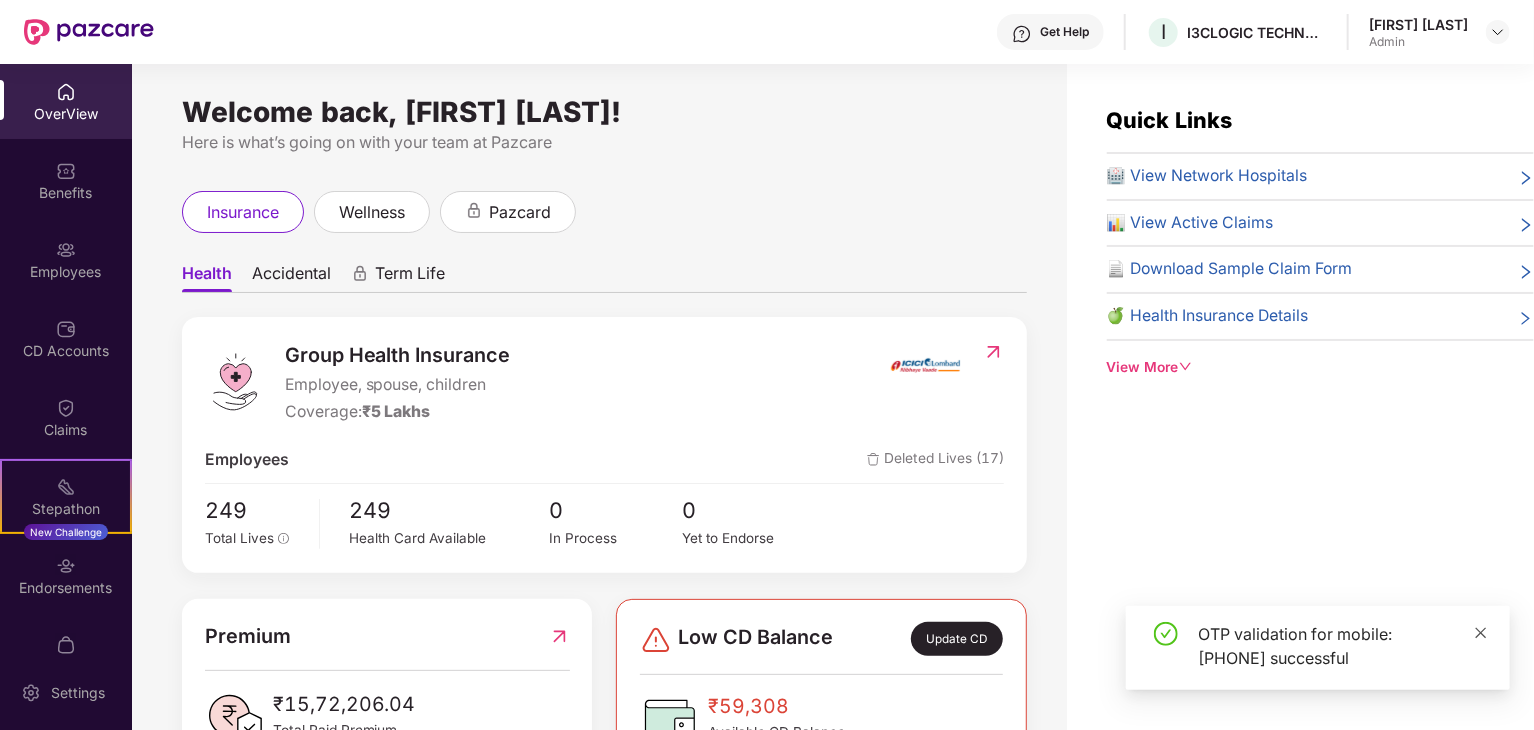 click 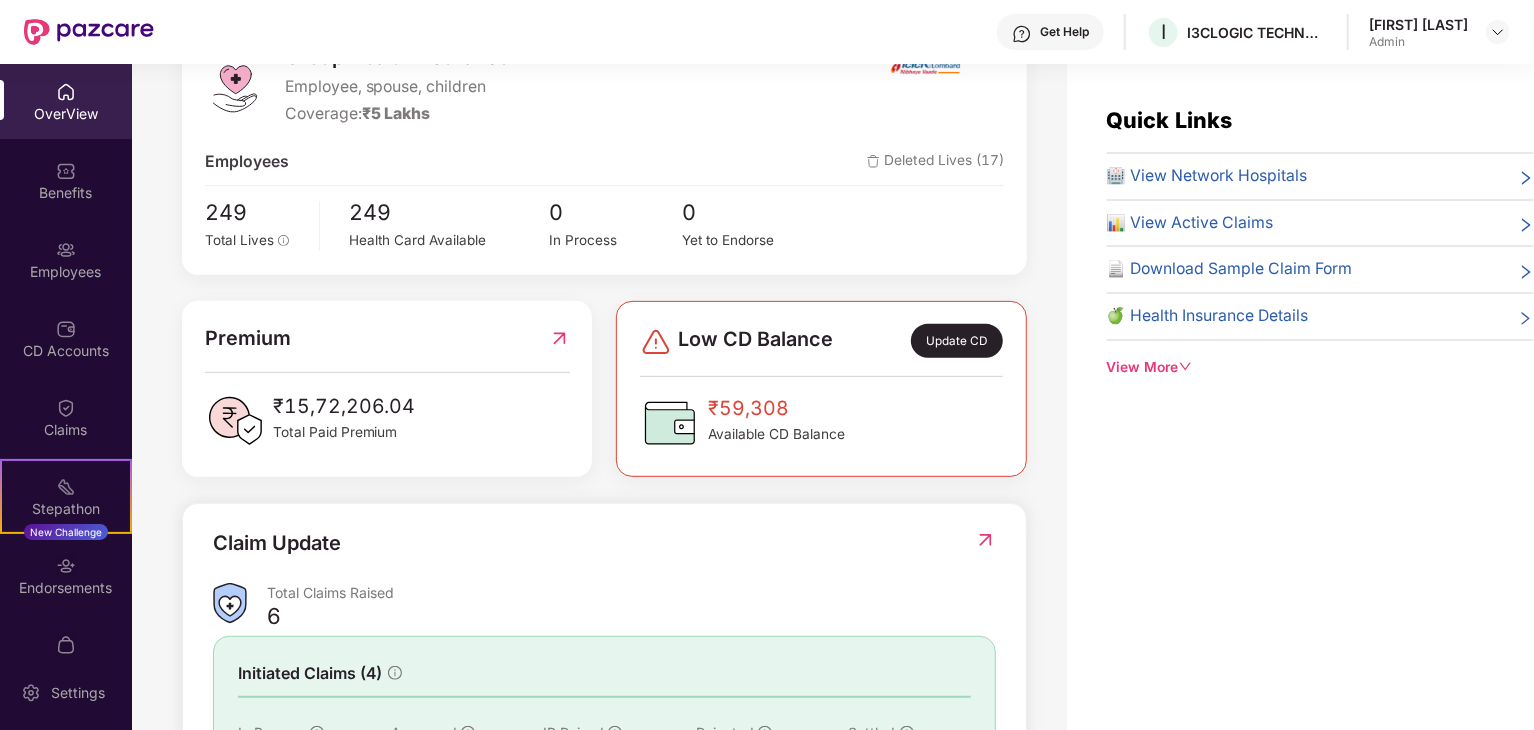 scroll, scrollTop: 0, scrollLeft: 0, axis: both 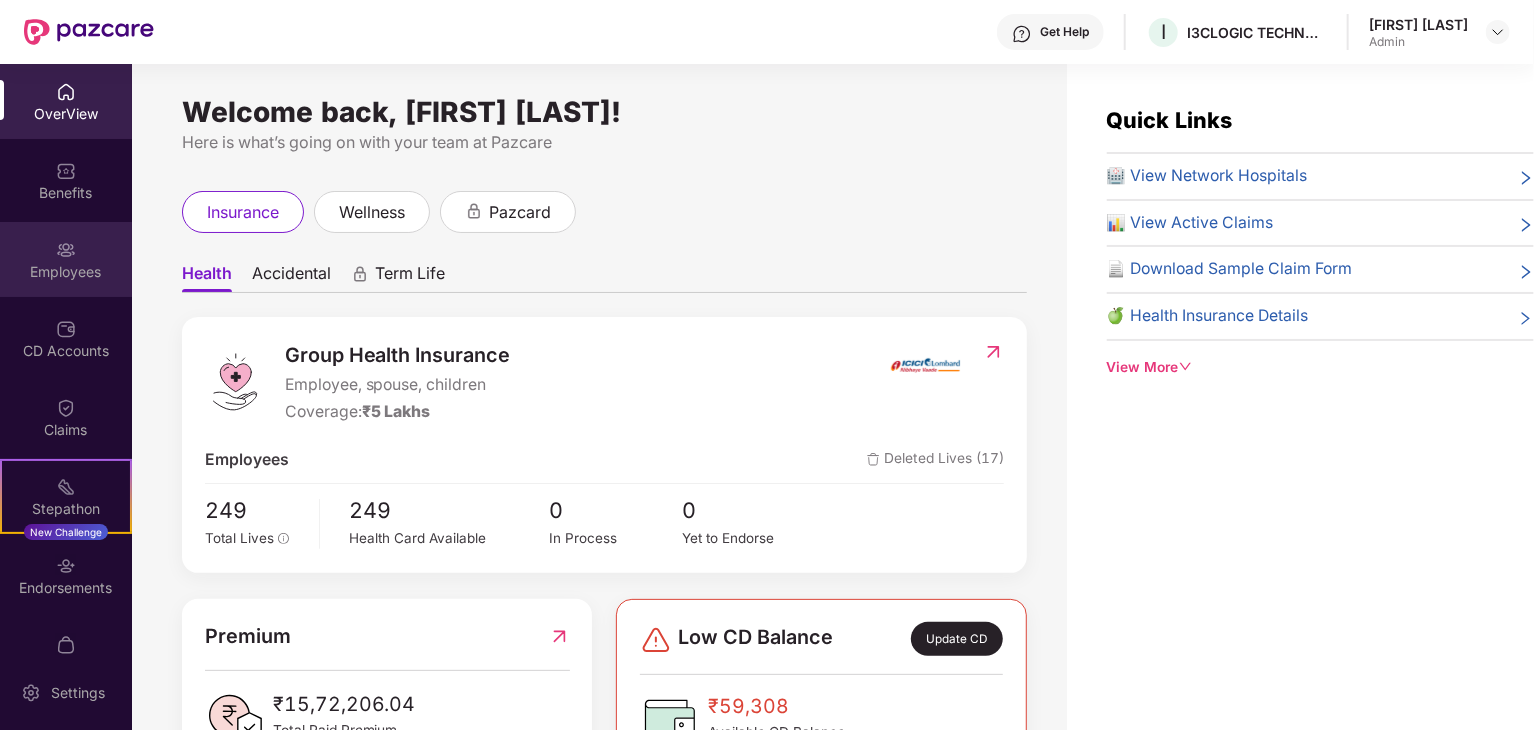 click on "Employees" at bounding box center (66, 259) 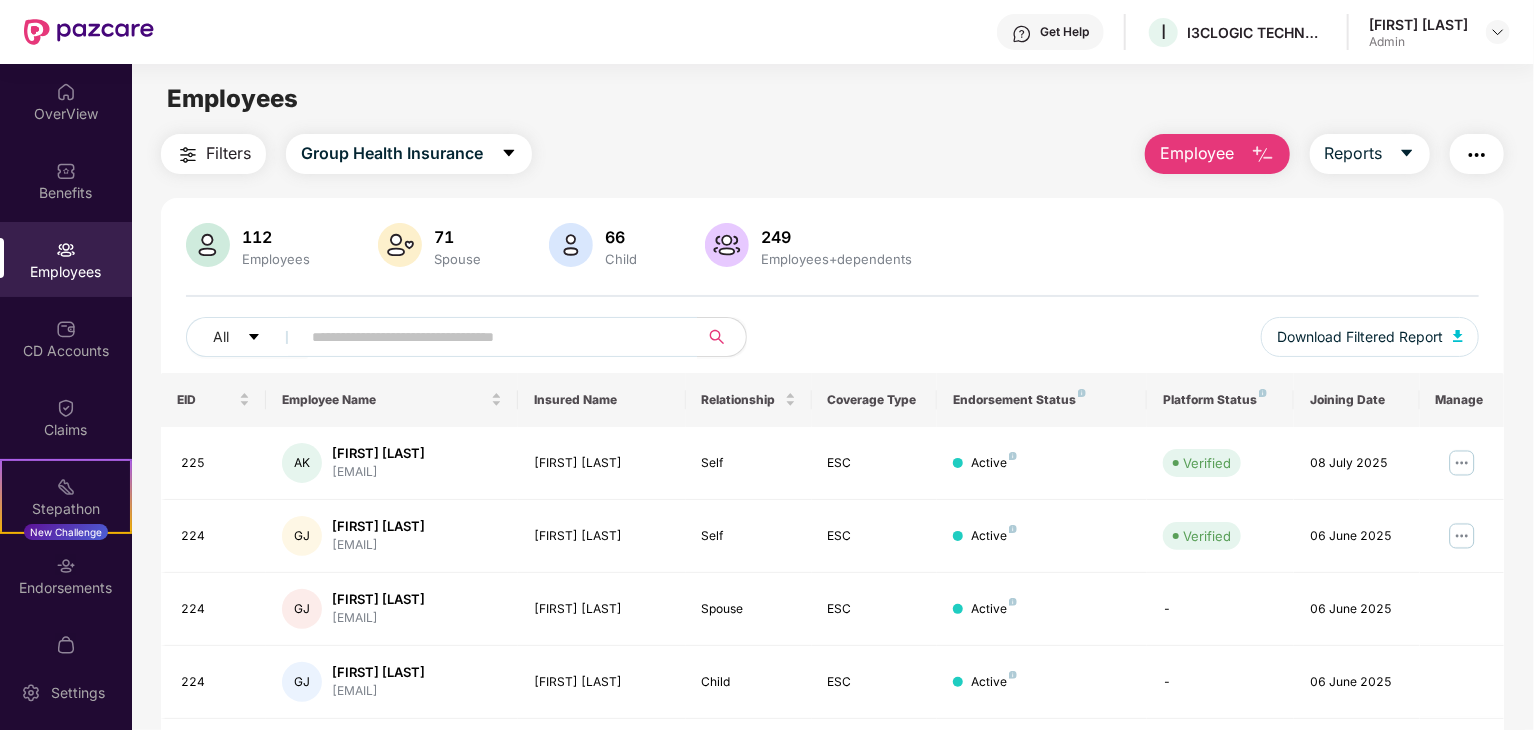 click on "Employee" at bounding box center [1217, 154] 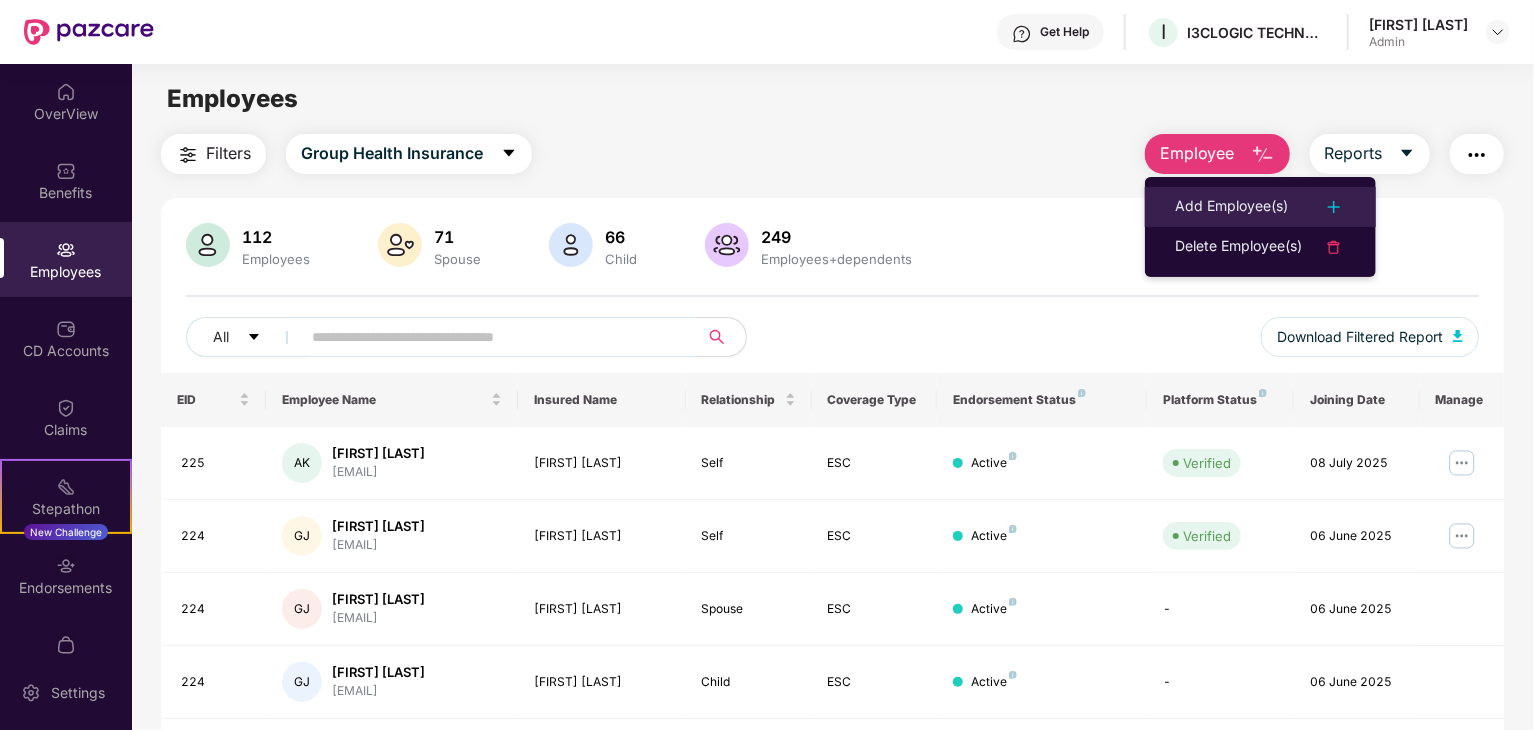 click on "Add Employee(s)" at bounding box center [1231, 207] 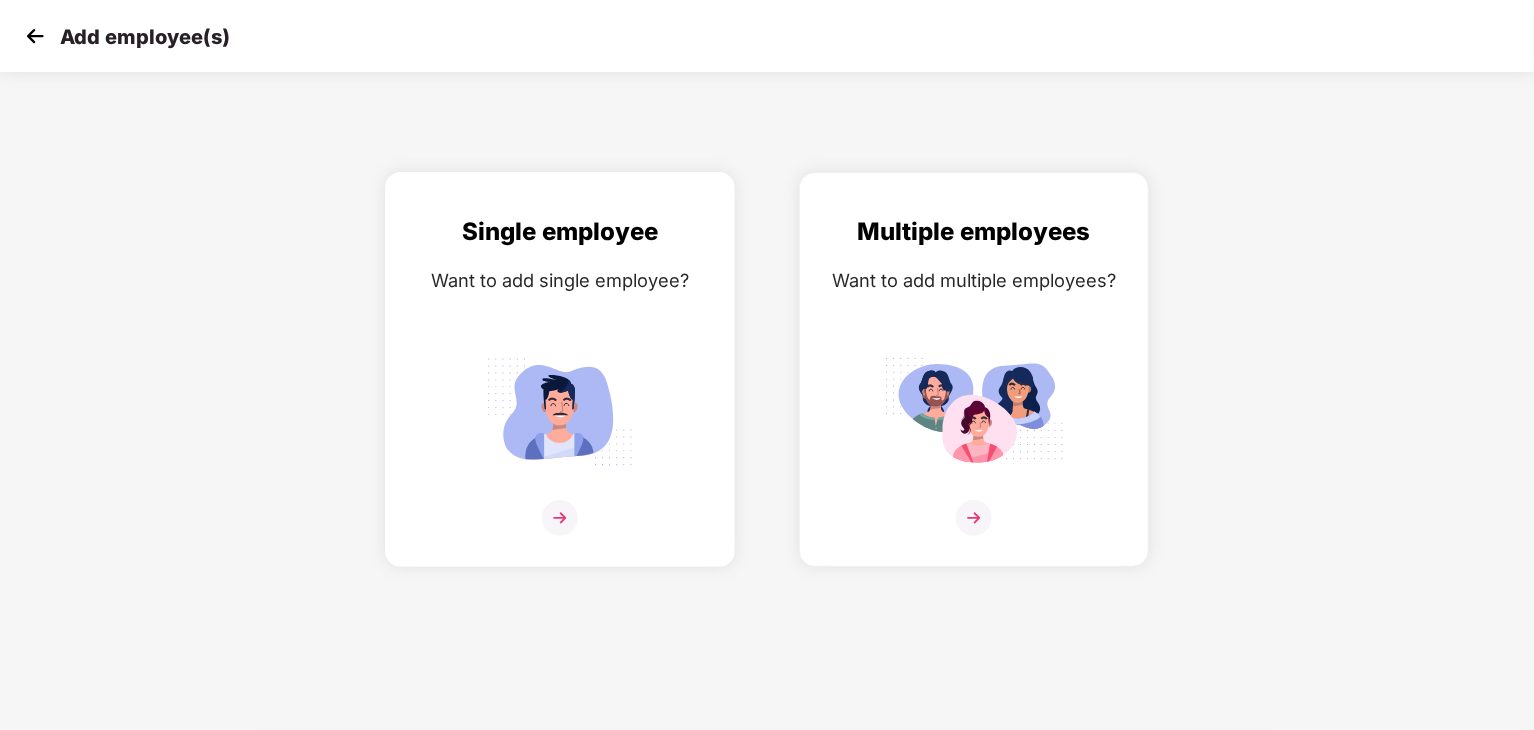 click at bounding box center (560, 518) 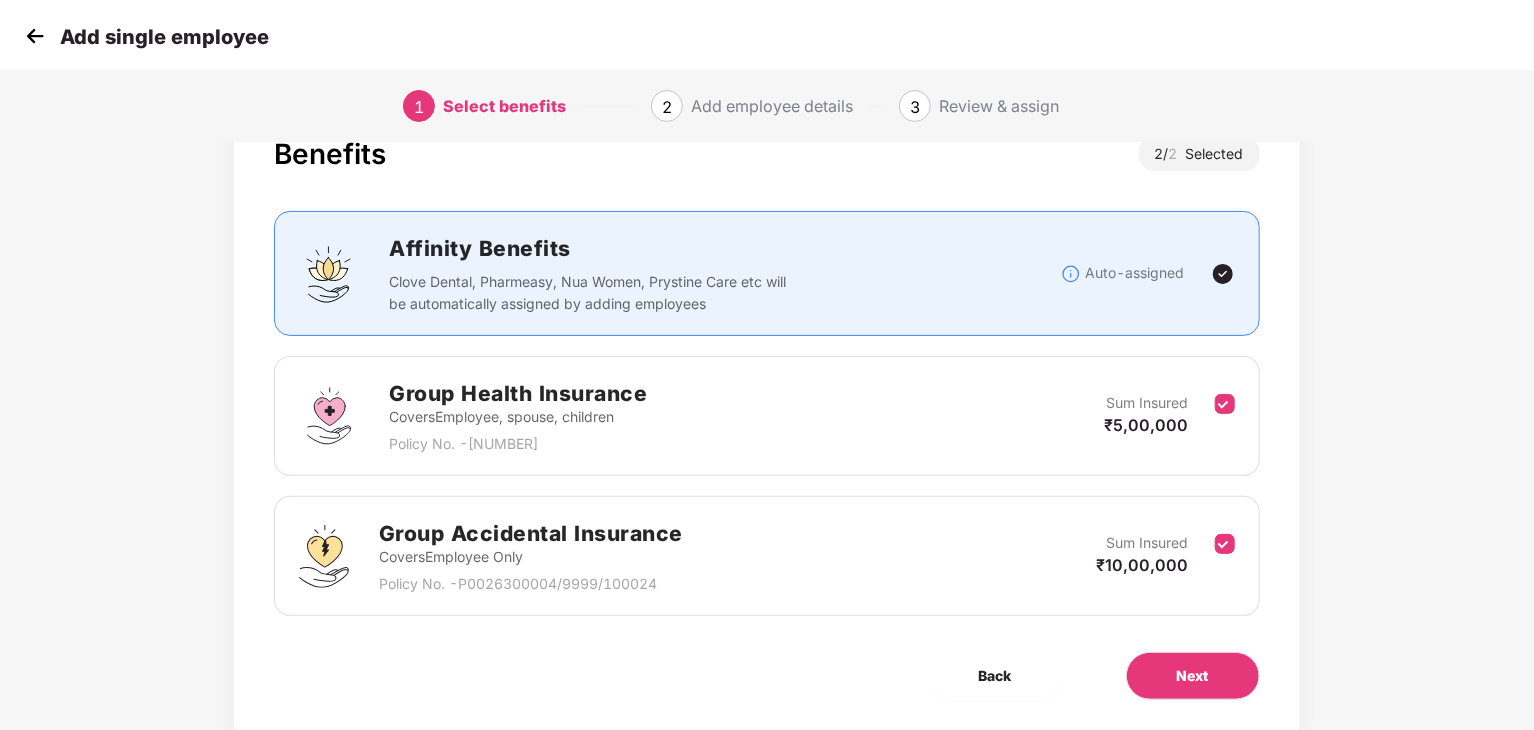 scroll, scrollTop: 126, scrollLeft: 0, axis: vertical 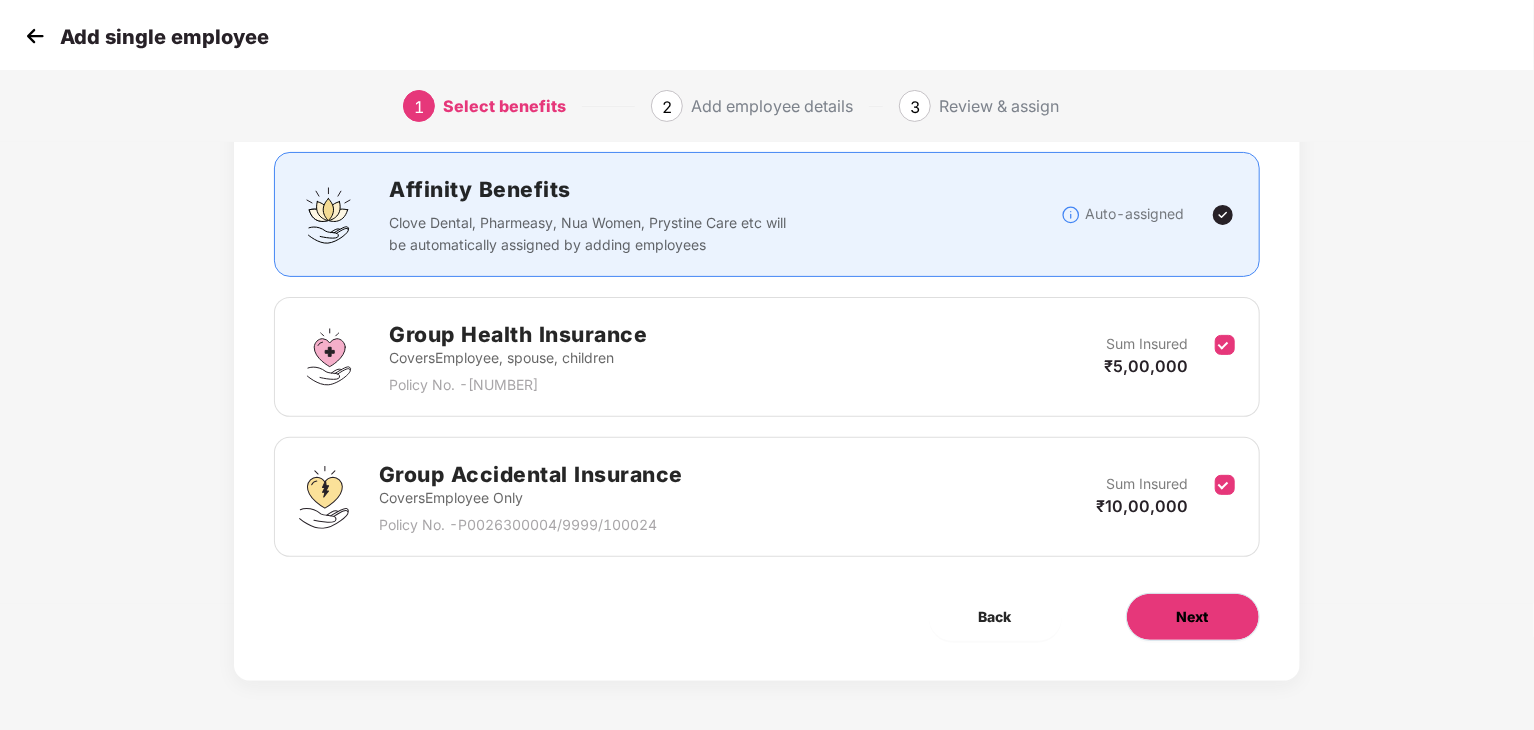 click on "Next" at bounding box center (1193, 617) 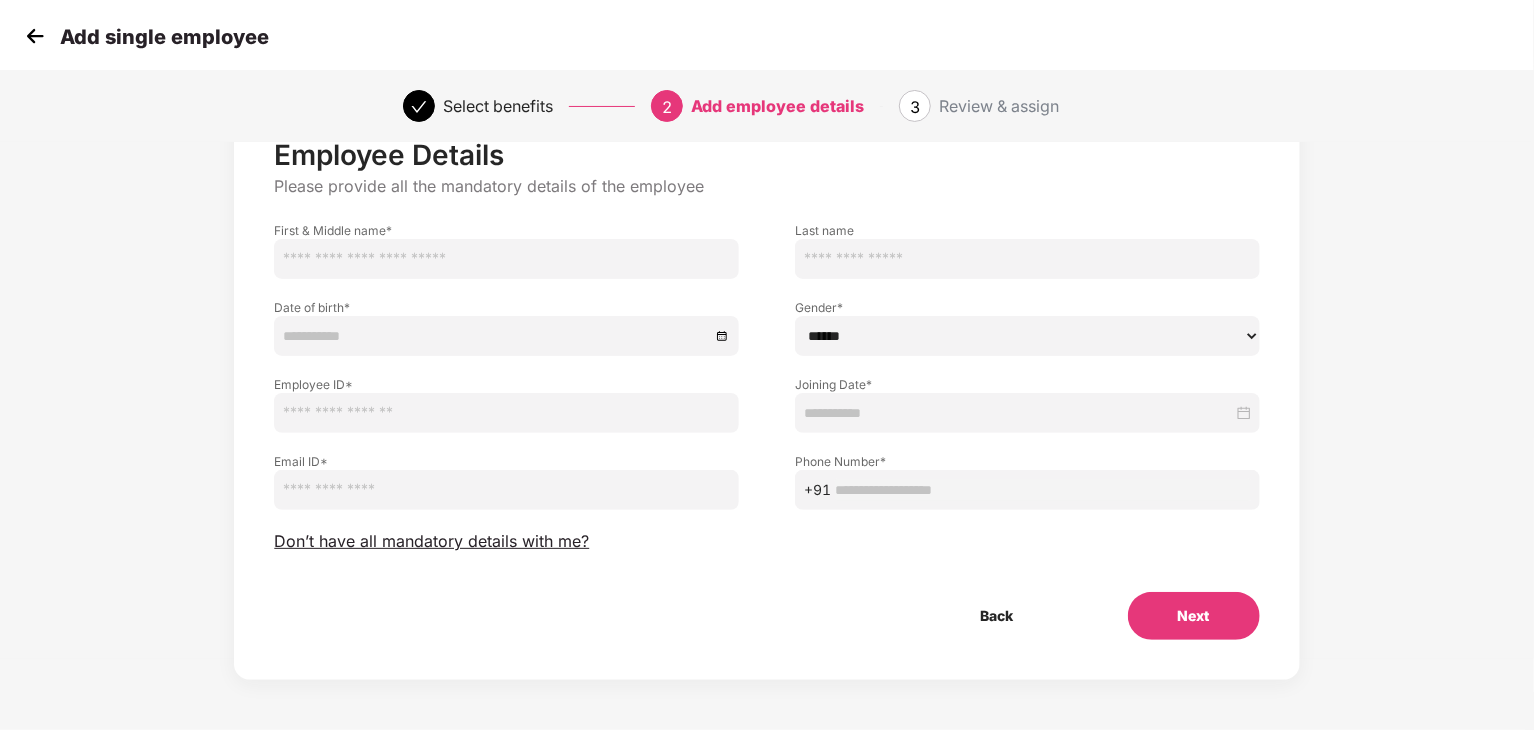 scroll, scrollTop: 0, scrollLeft: 0, axis: both 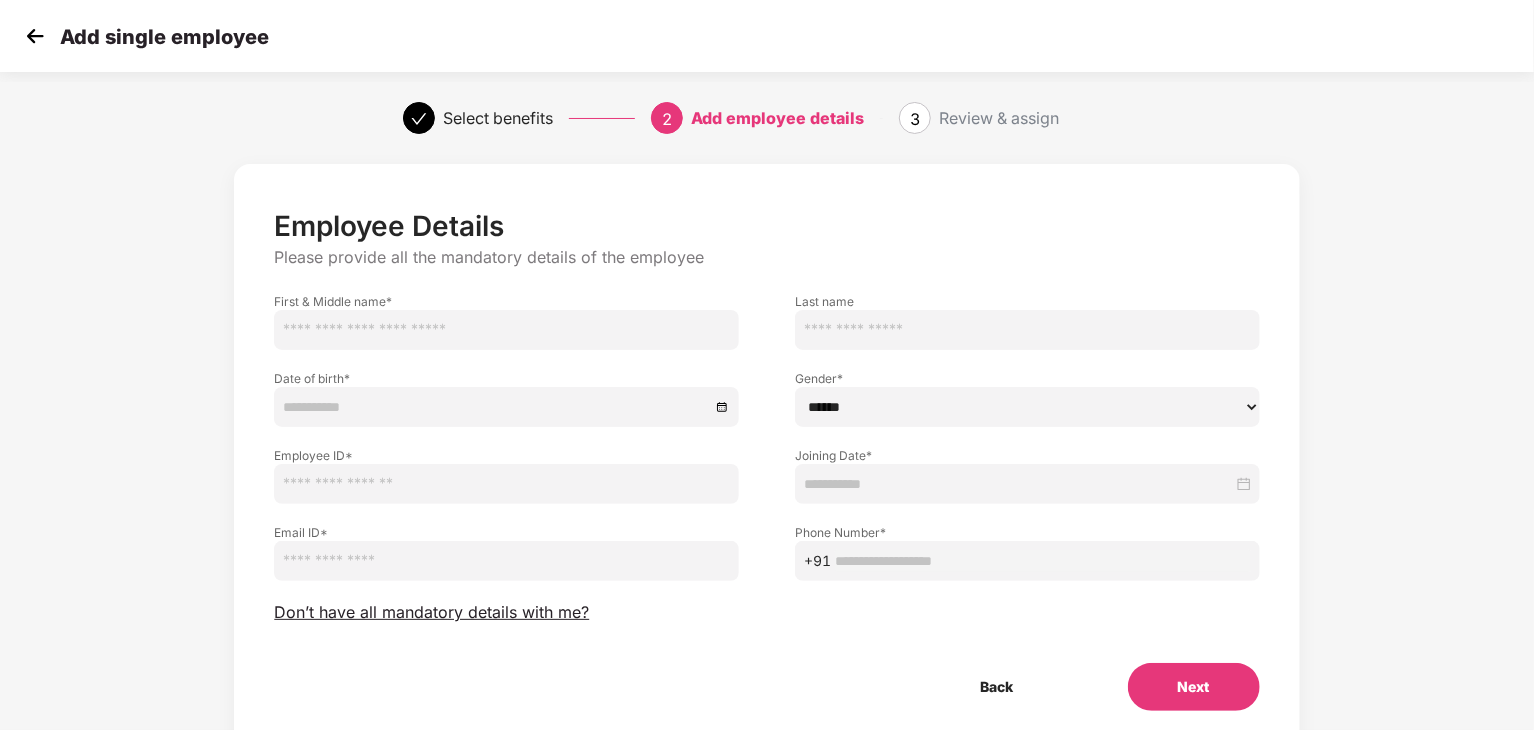 click at bounding box center [506, 330] 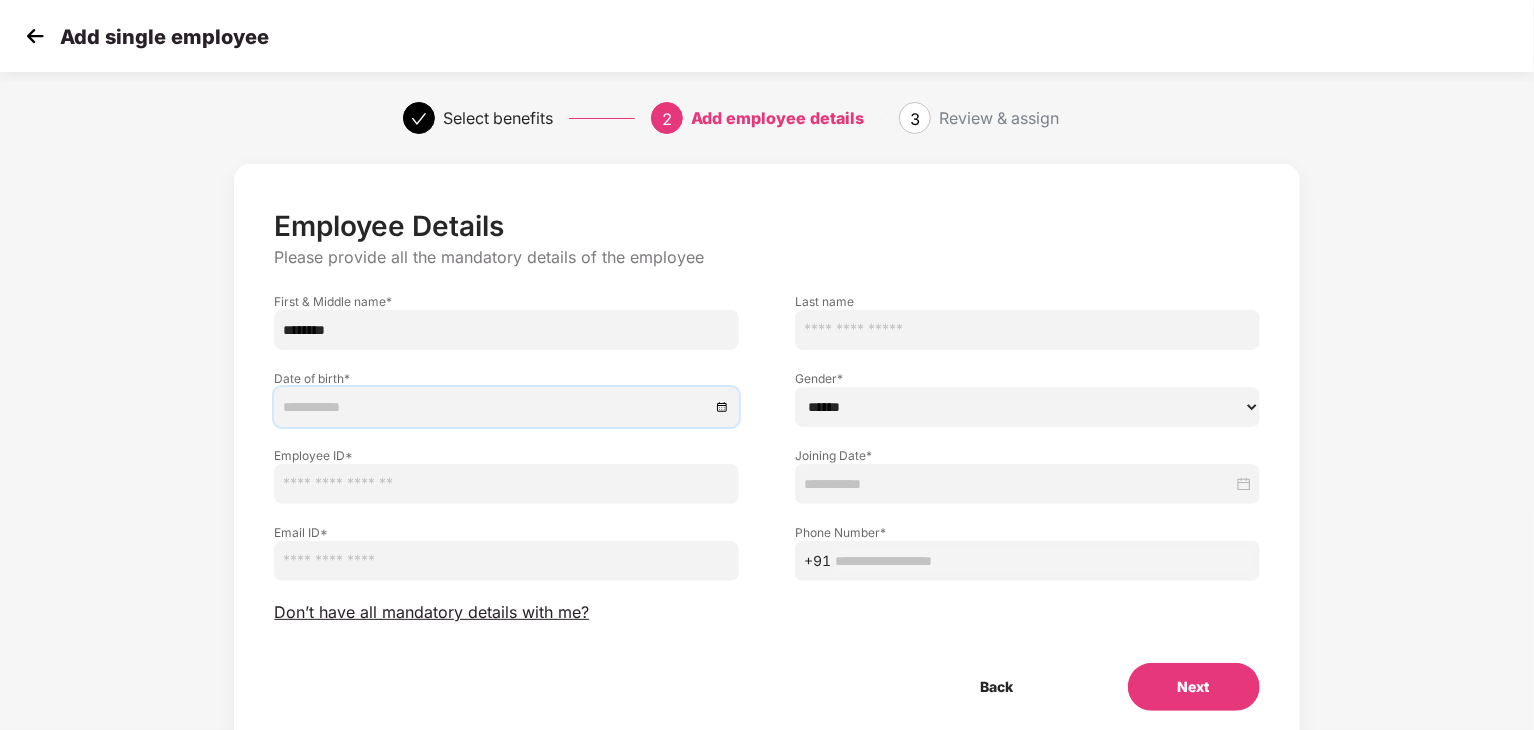 click at bounding box center [496, 407] 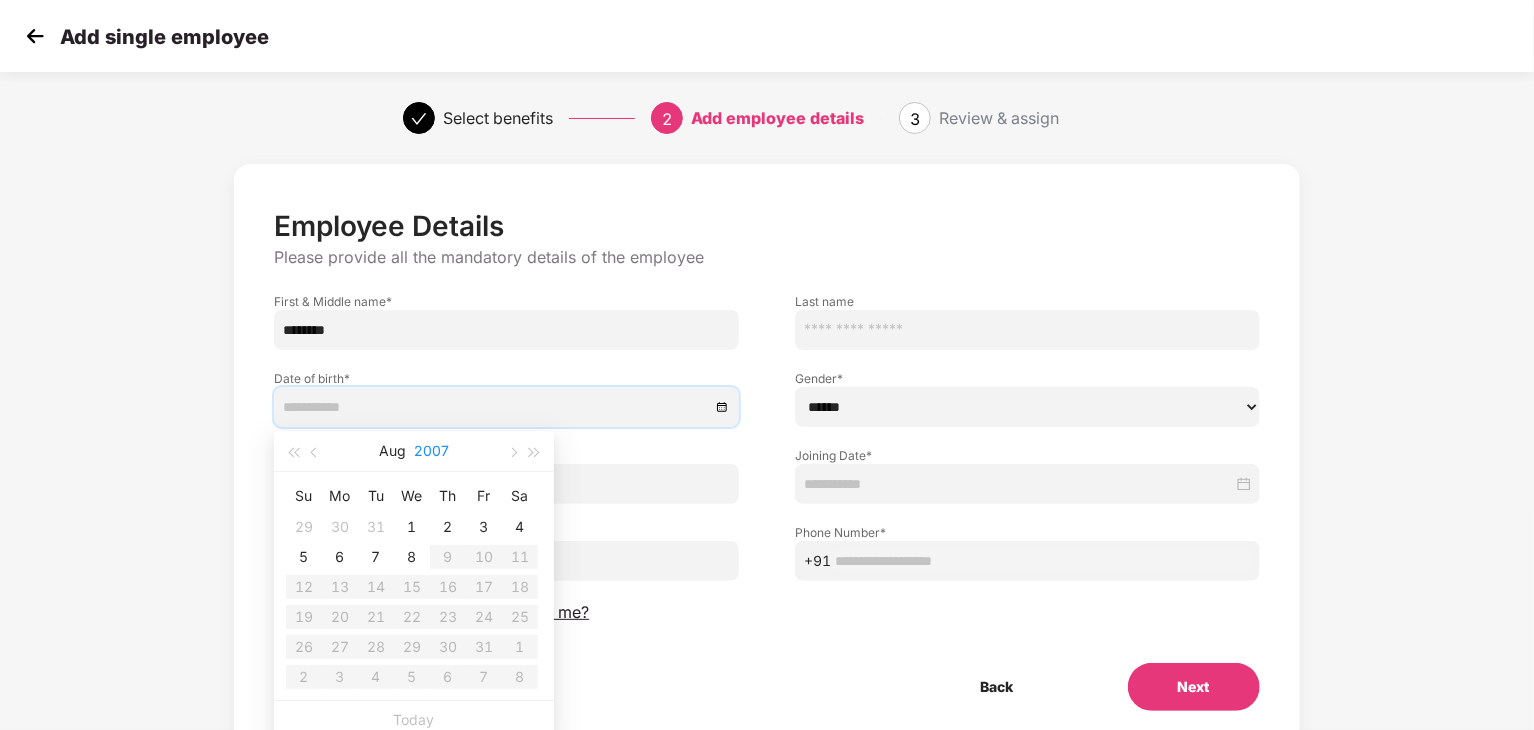 click on "2007" at bounding box center (431, 451) 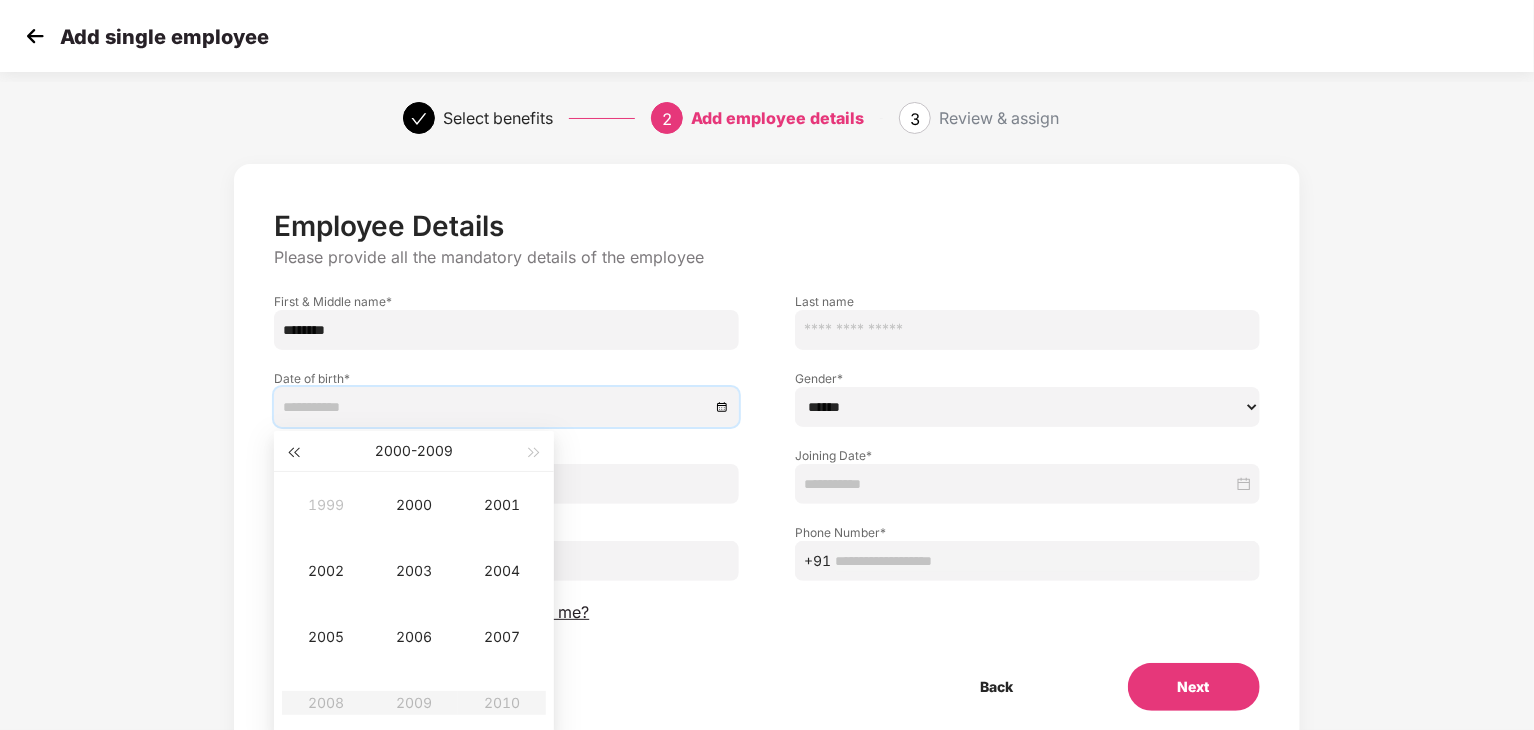 click at bounding box center (293, 451) 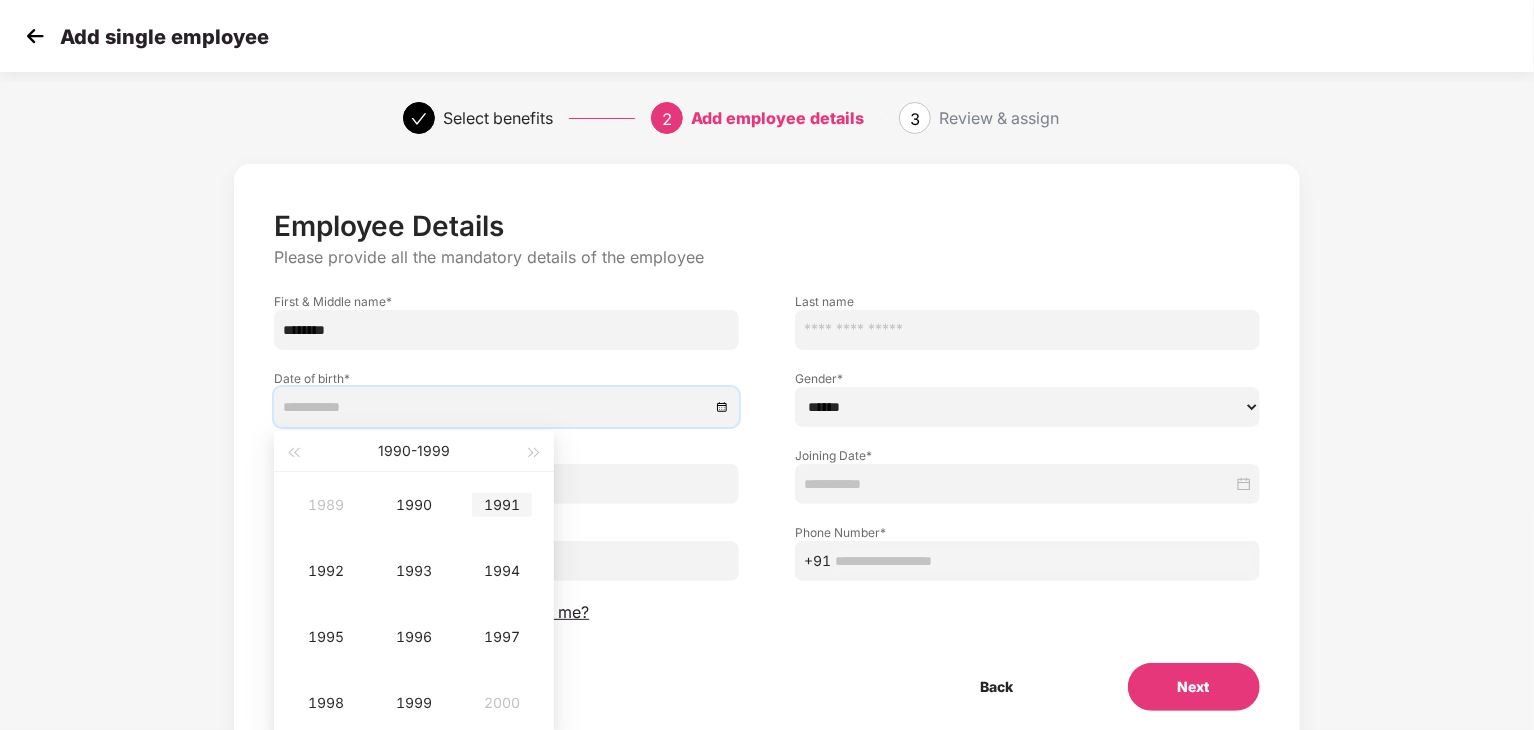 type on "**********" 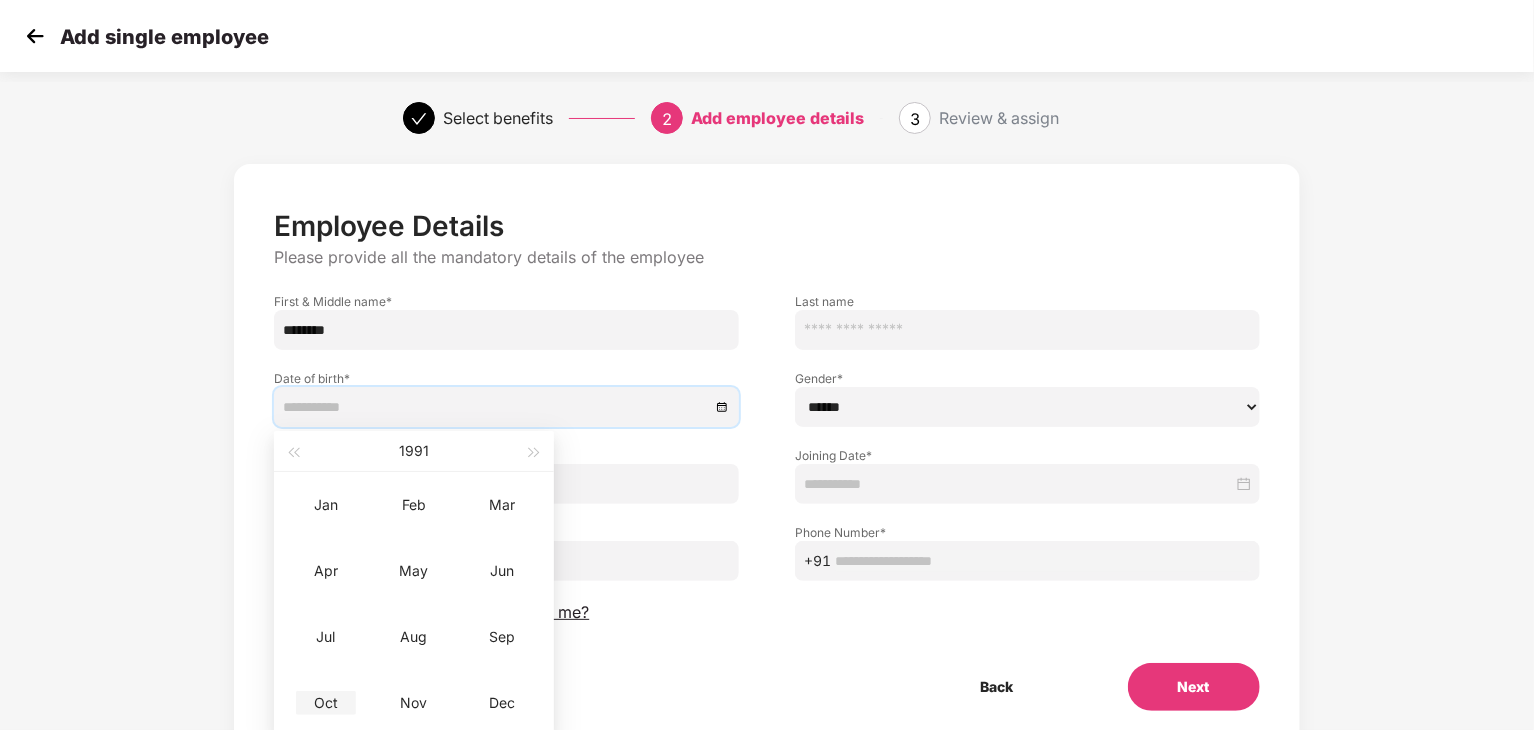 type on "**********" 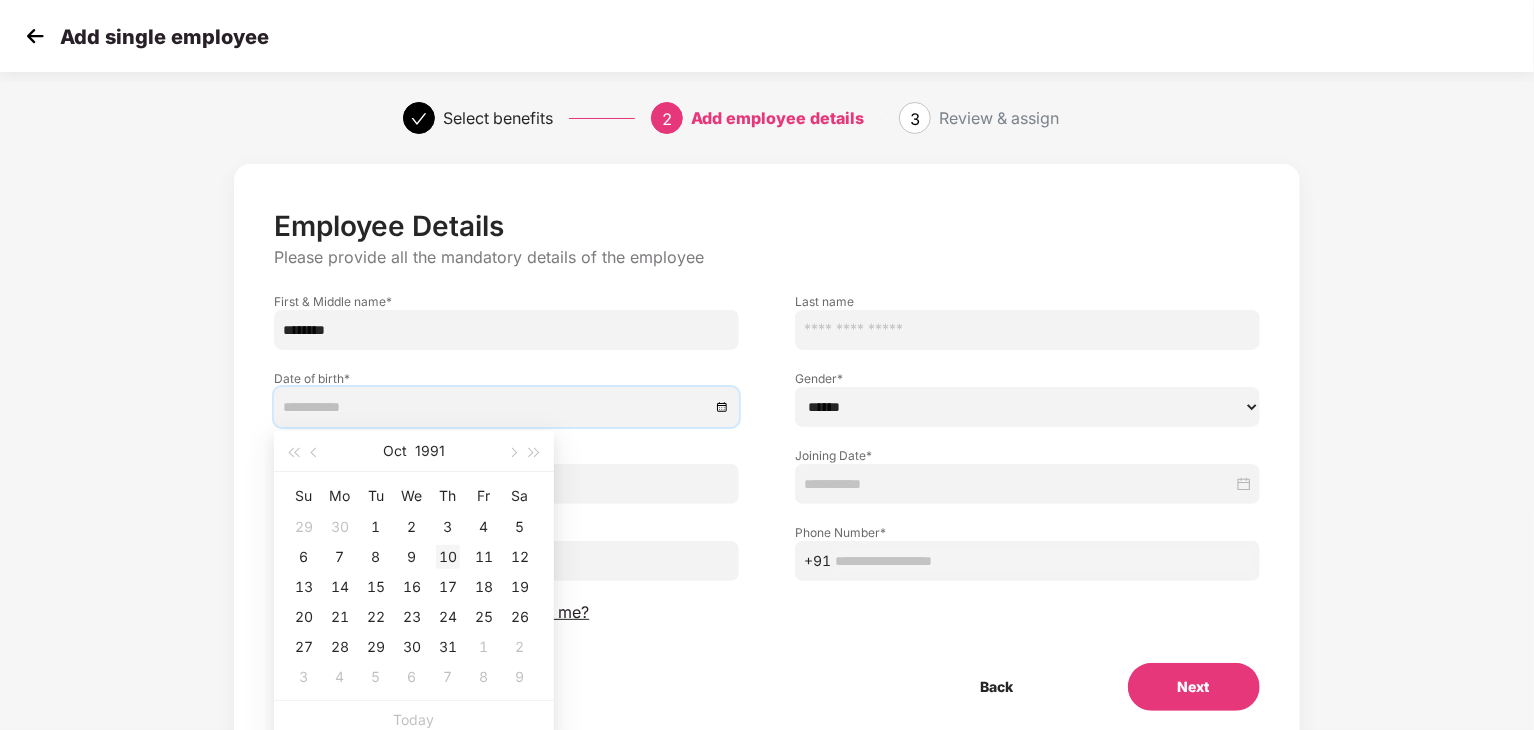 type on "**********" 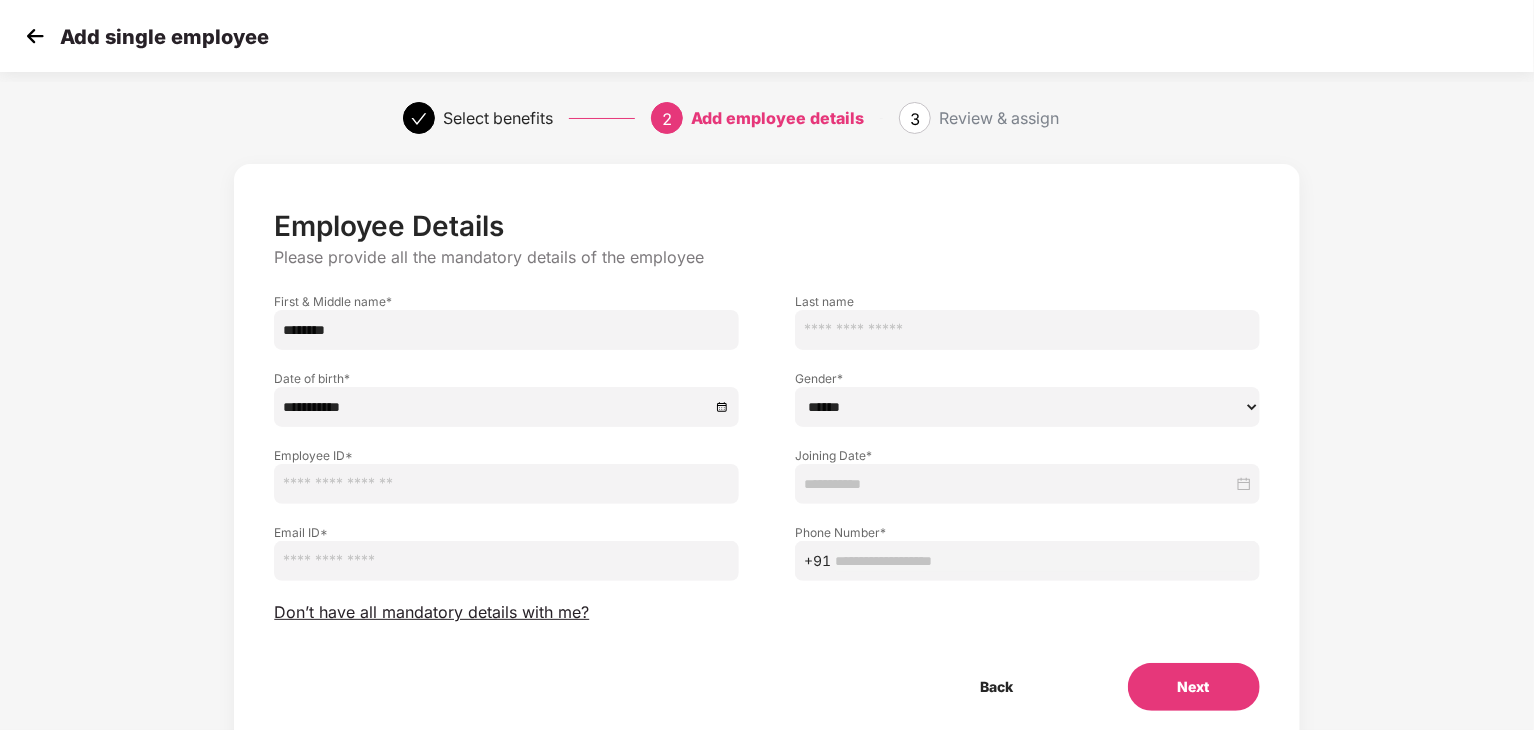click on "****** **** ******" at bounding box center [1027, 407] 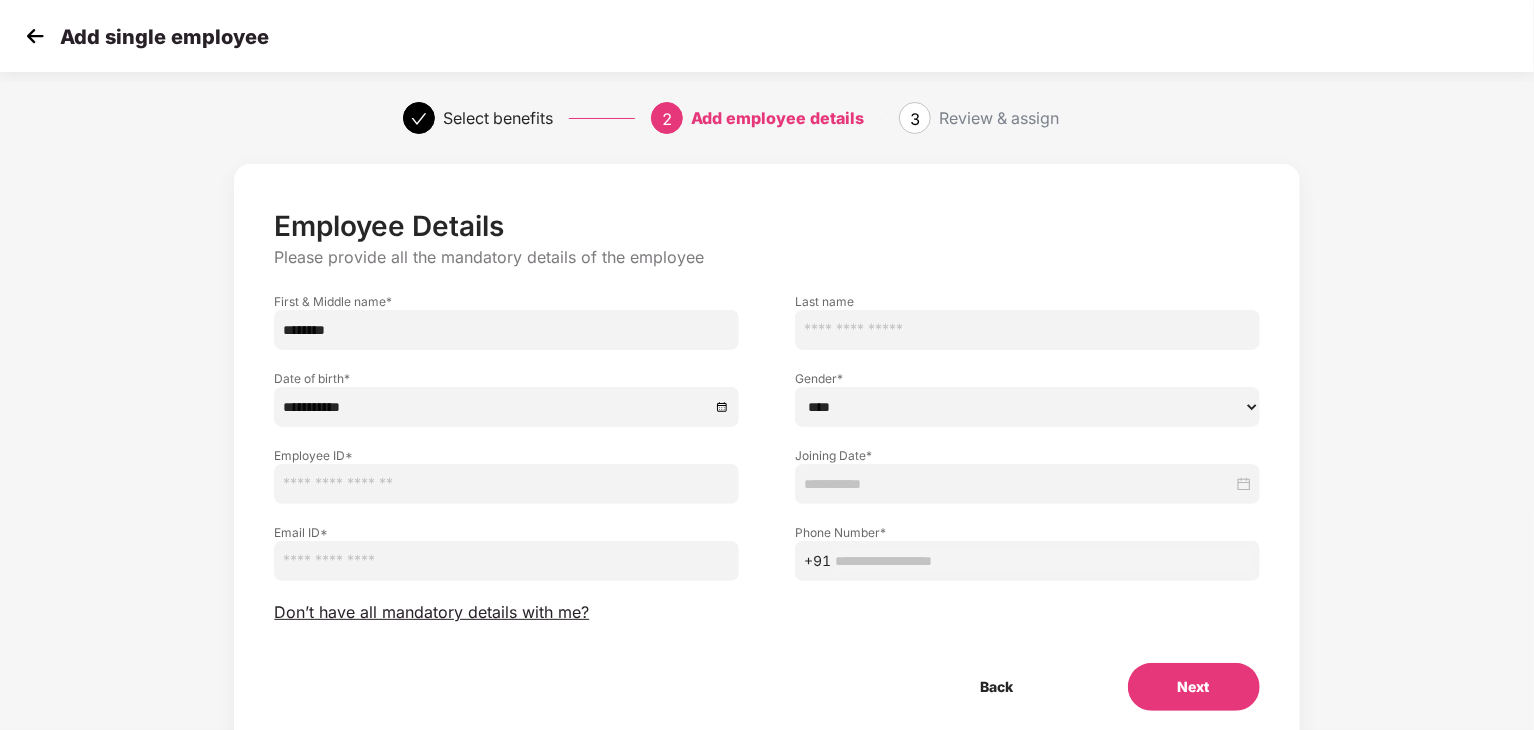 click on "****** **** ******" at bounding box center (1027, 407) 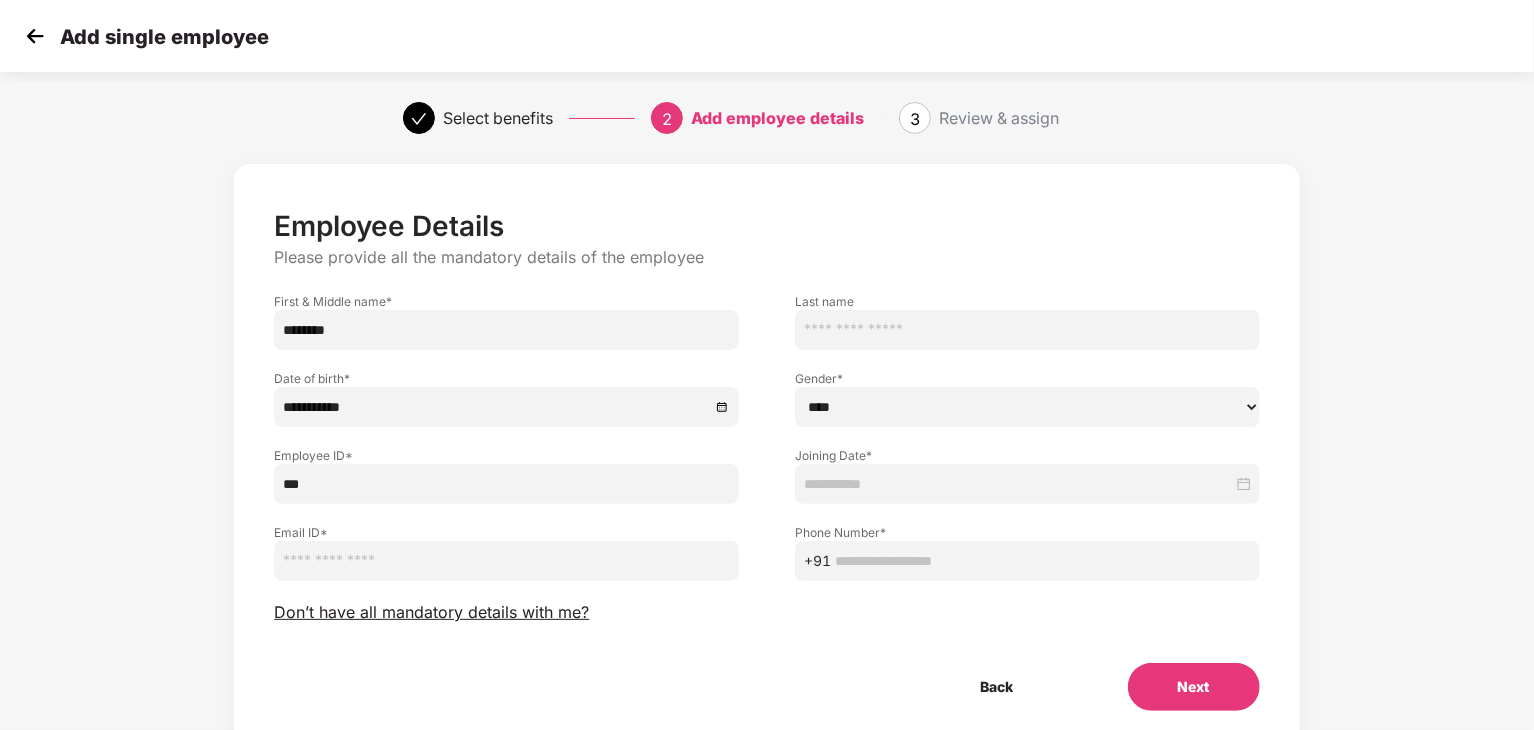 type on "***" 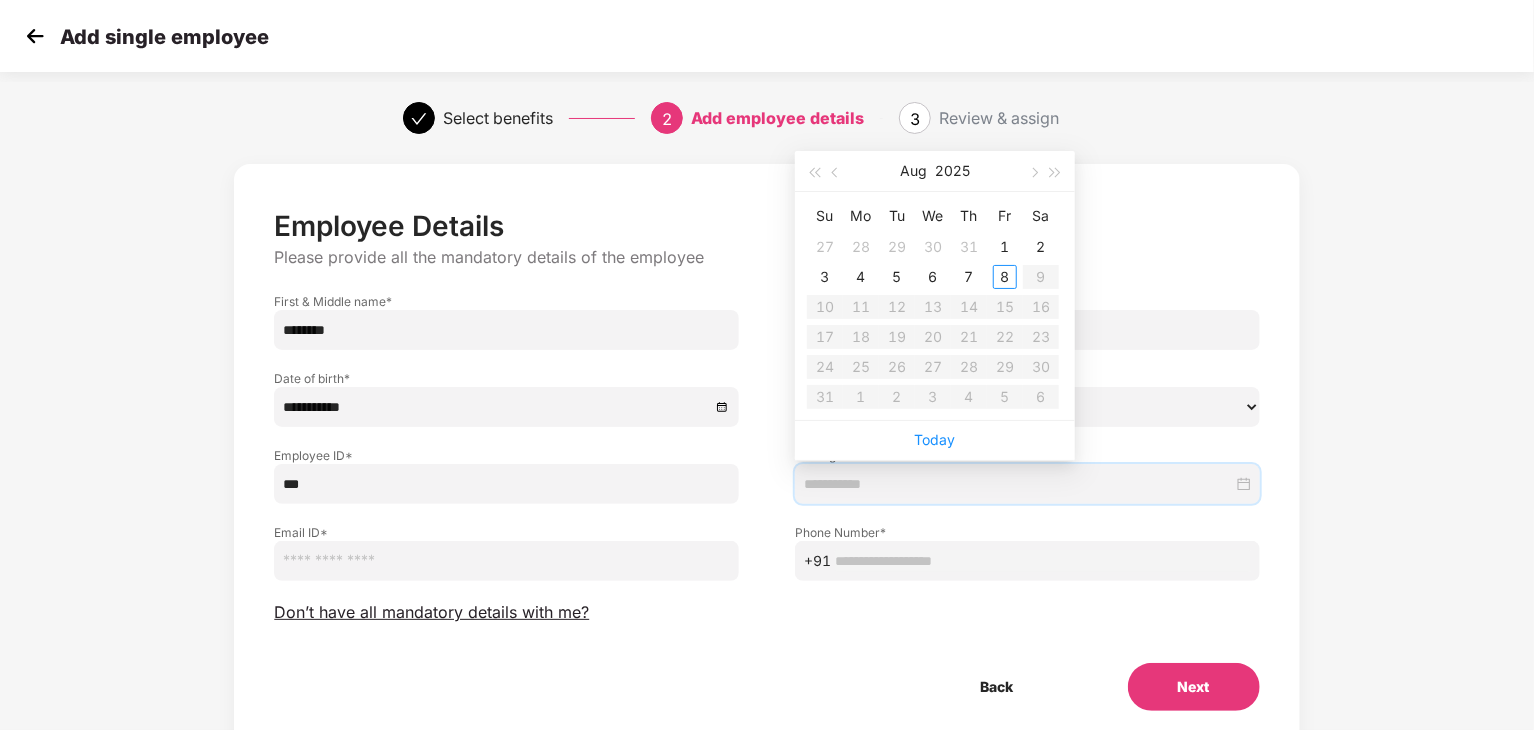 click at bounding box center (1018, 484) 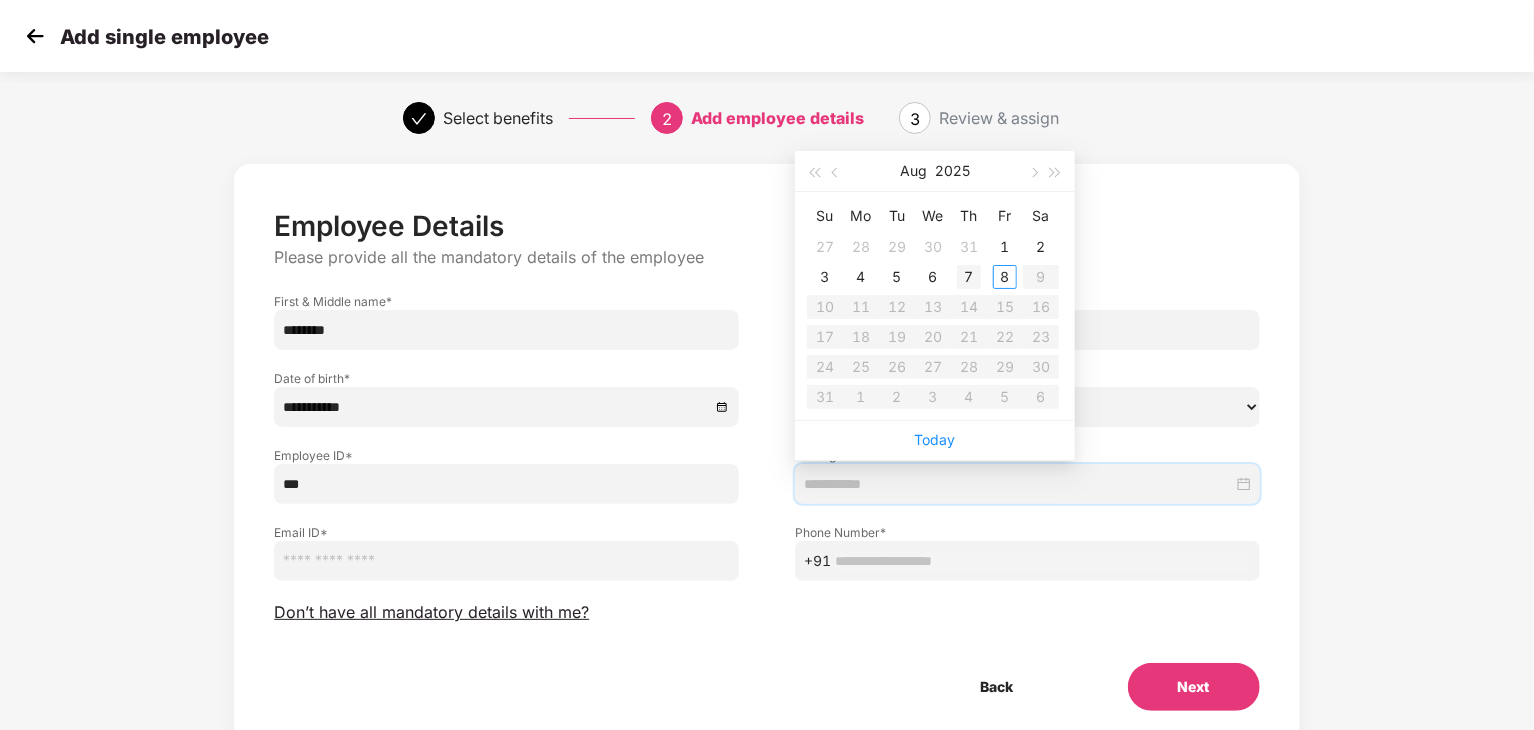type on "**********" 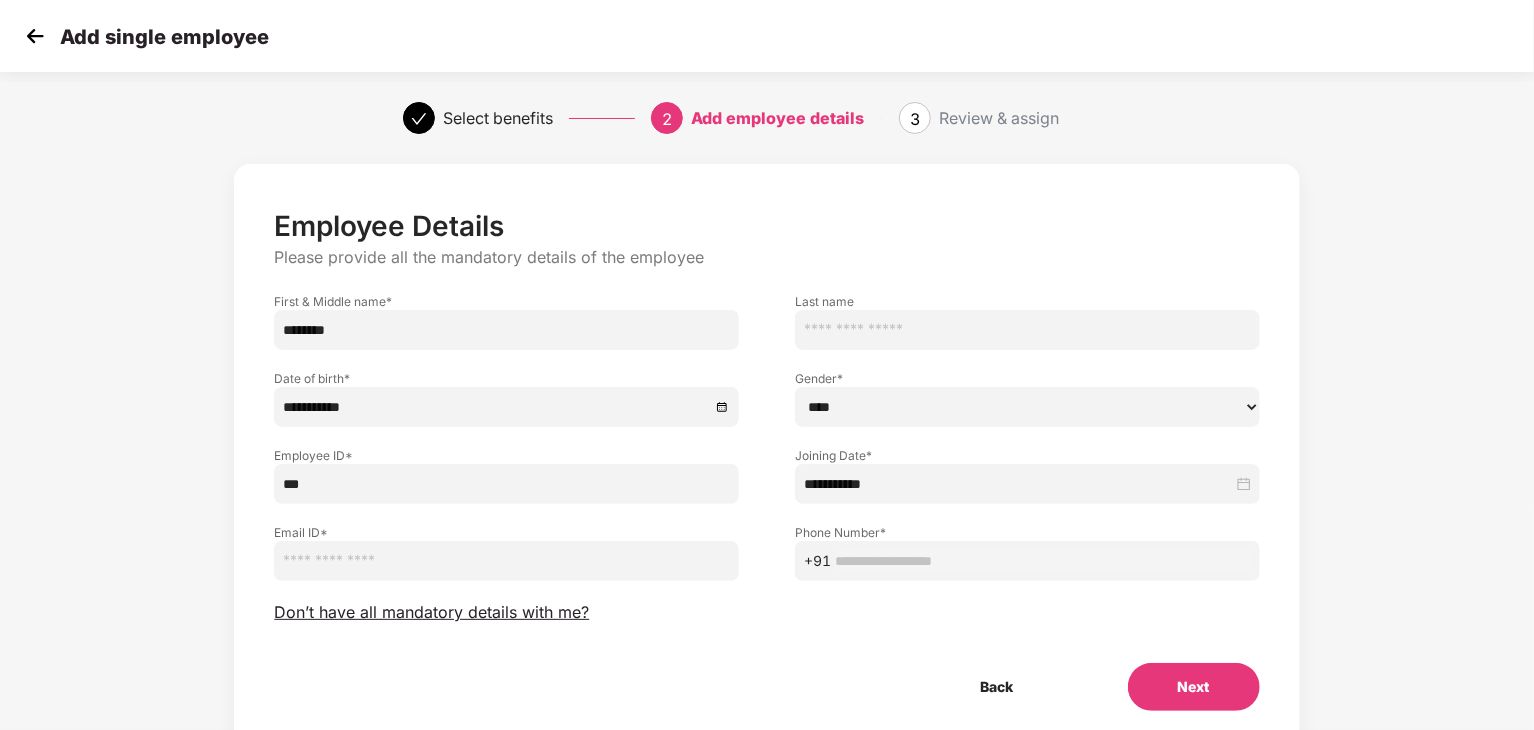 click at bounding box center (506, 561) 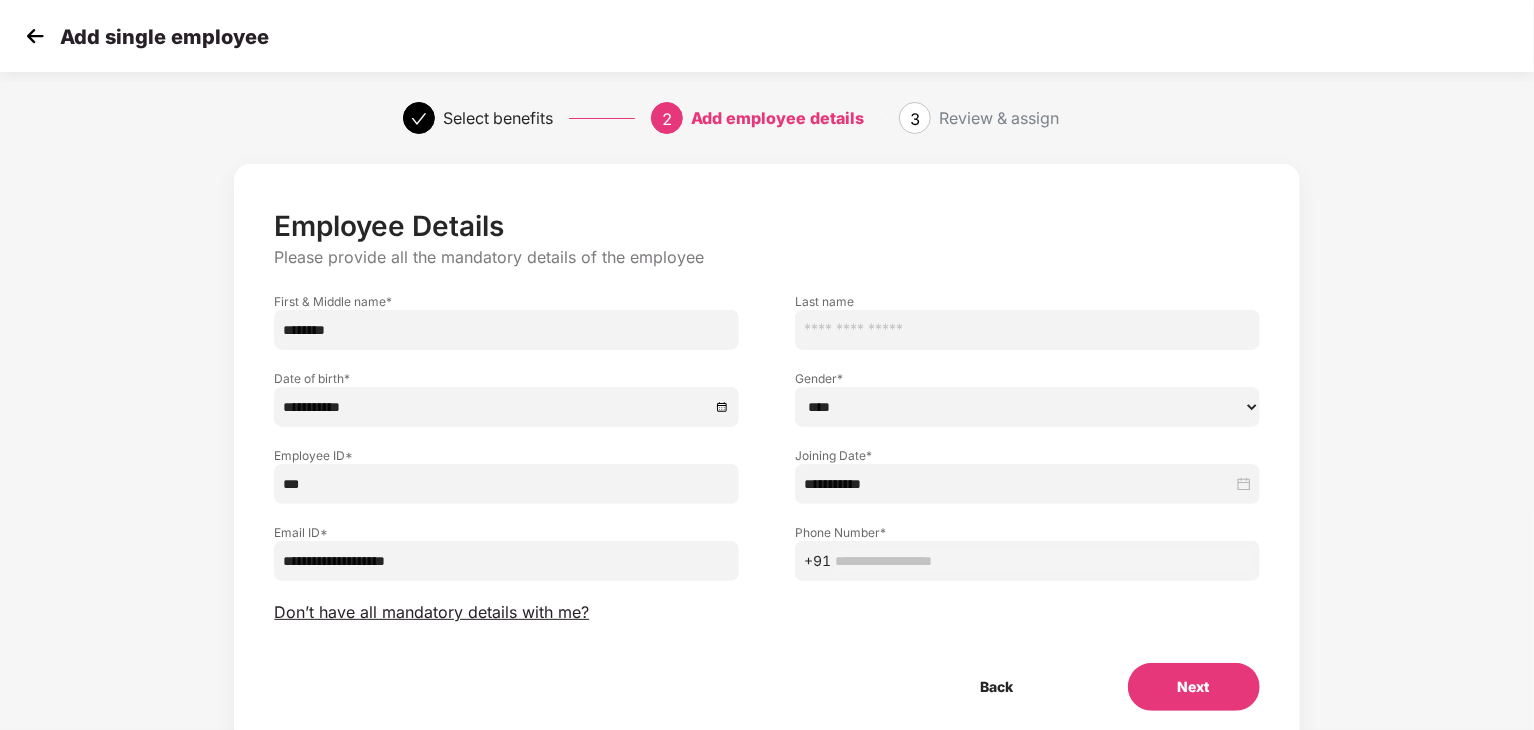 type on "**********" 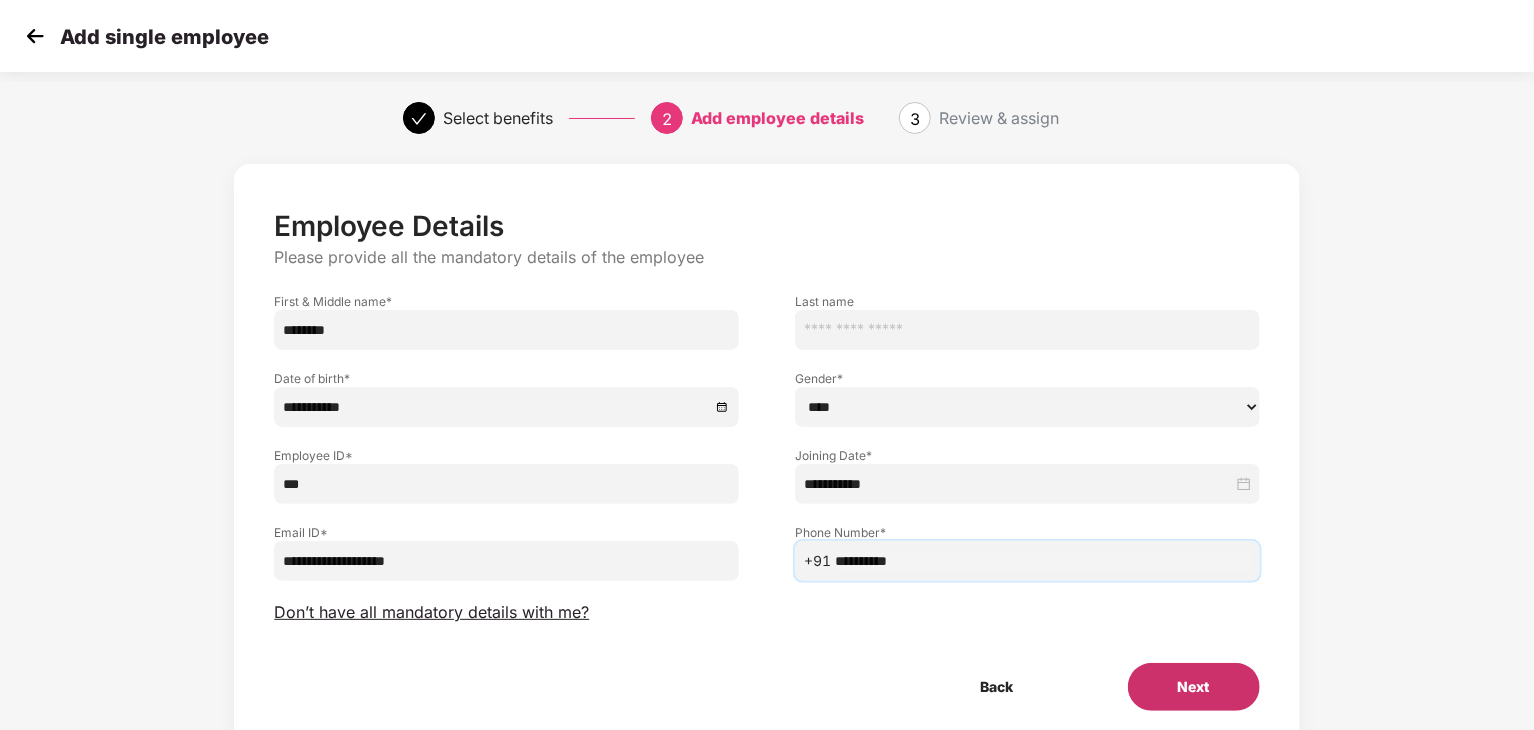 type on "**********" 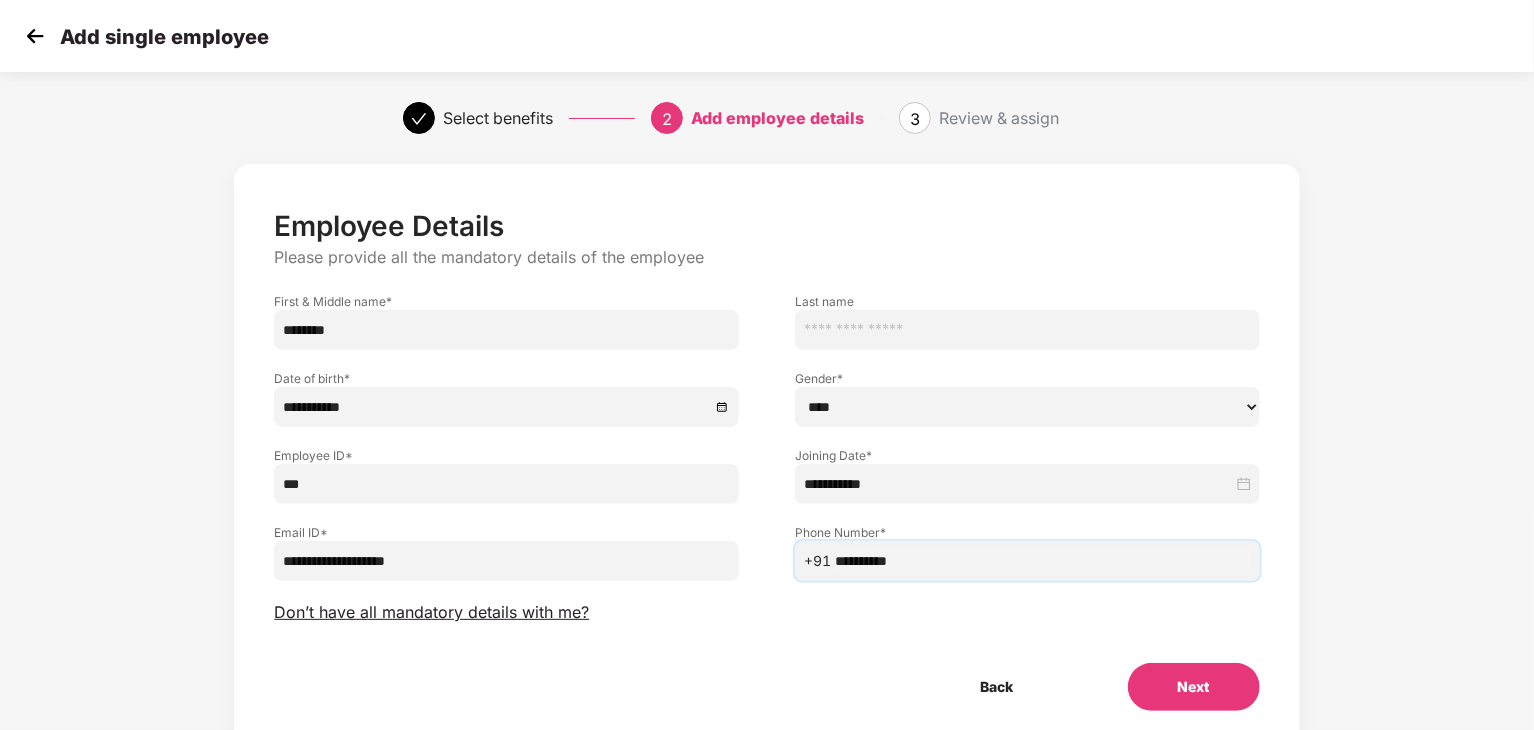 click on "Next" at bounding box center [1194, 687] 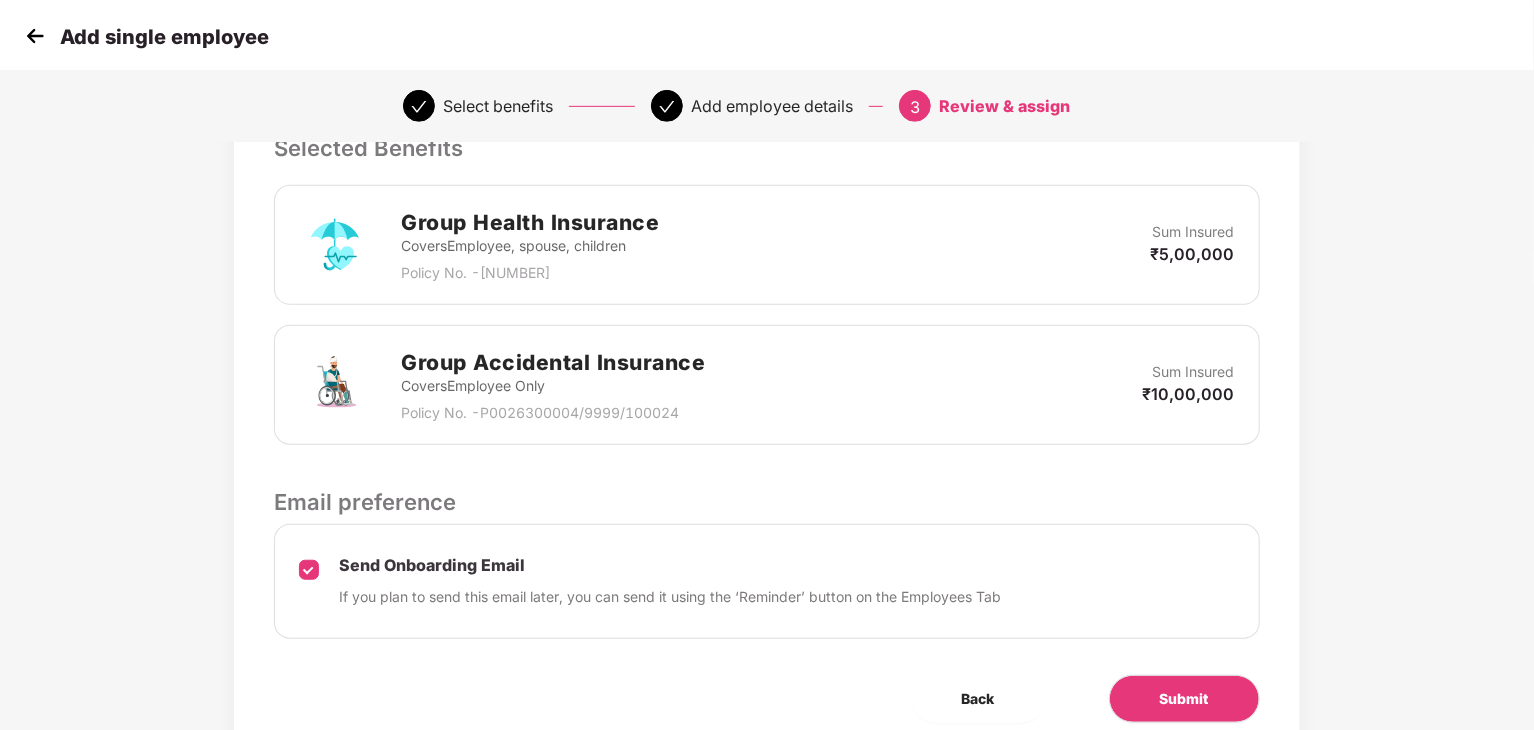 scroll, scrollTop: 561, scrollLeft: 0, axis: vertical 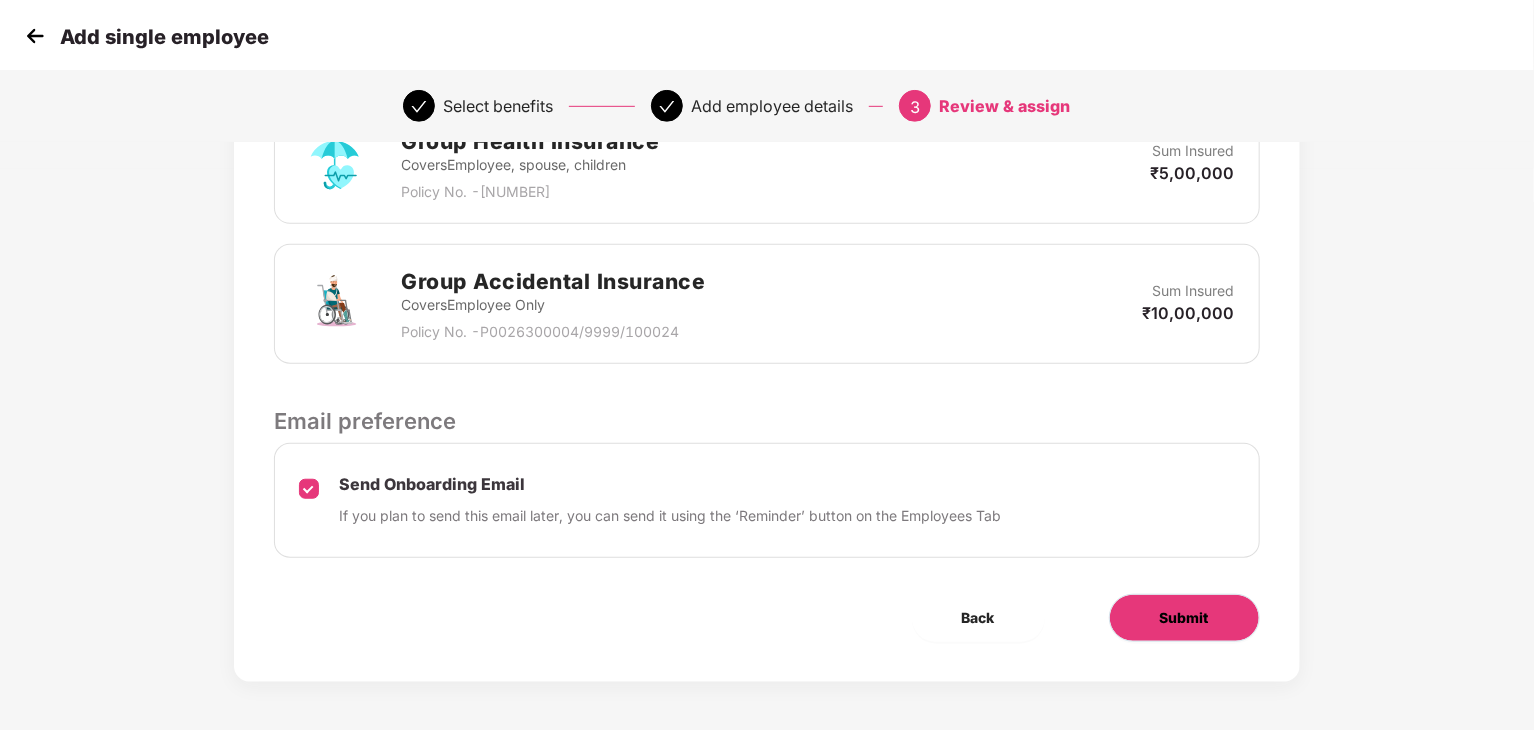 click on "Submit" at bounding box center [1184, 618] 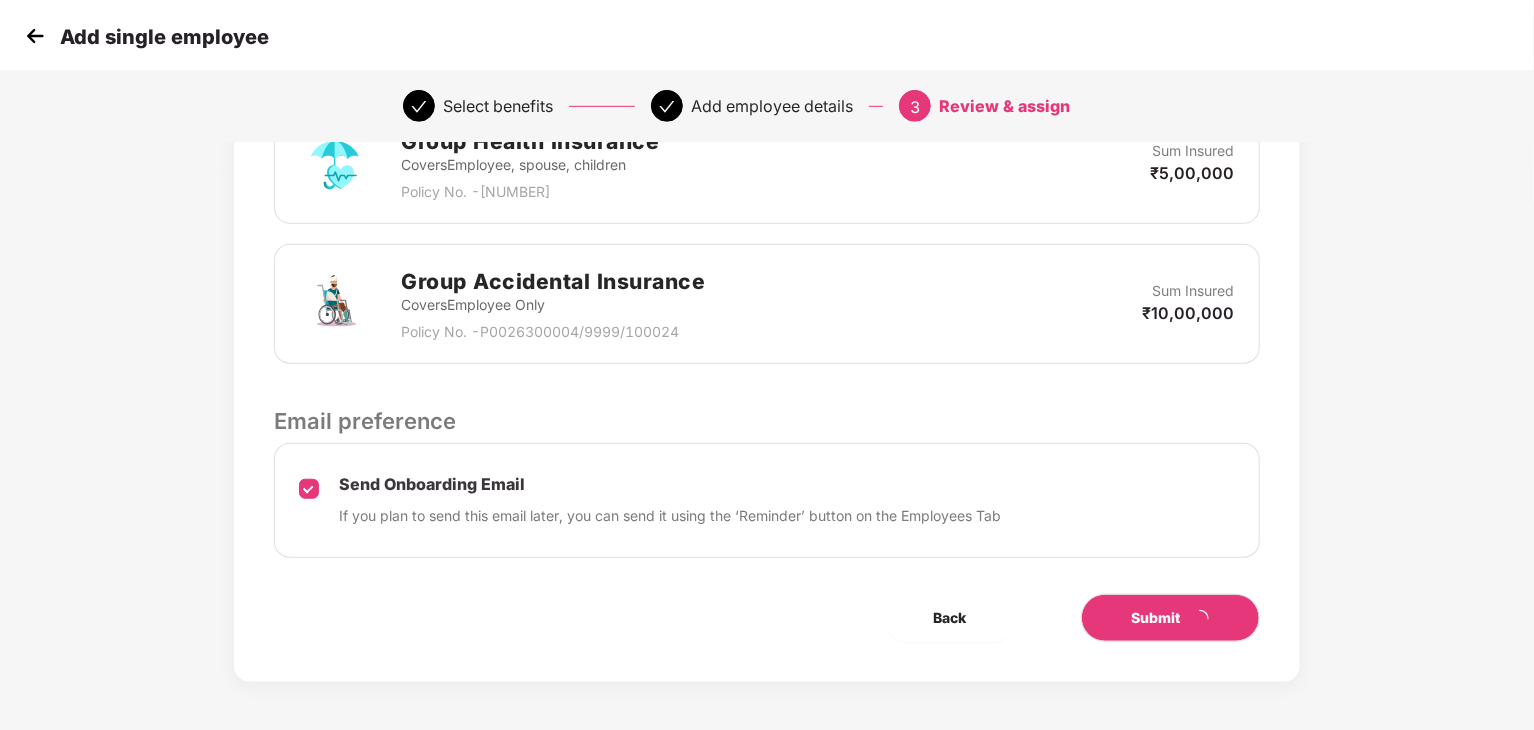scroll, scrollTop: 0, scrollLeft: 0, axis: both 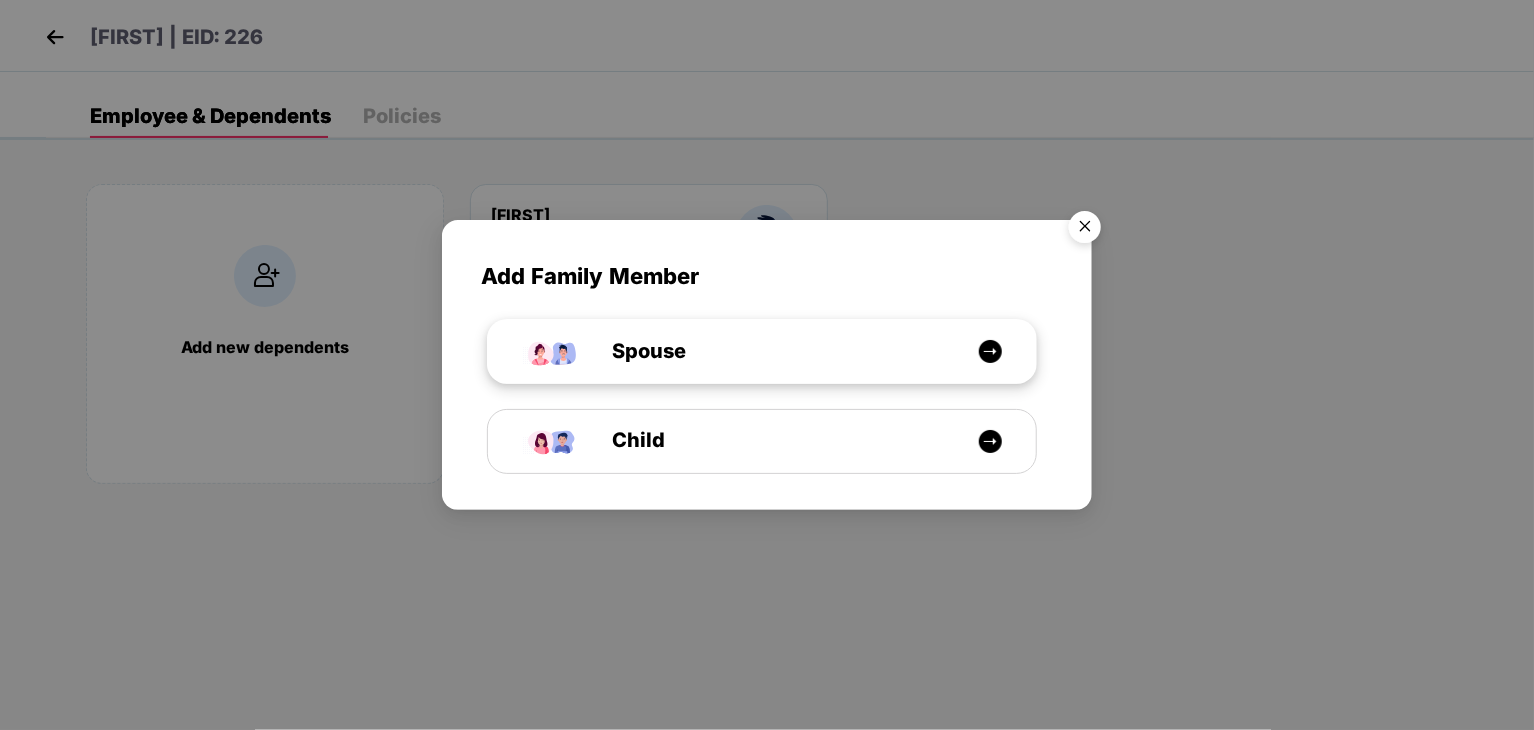 click on "Spouse" at bounding box center [762, 351] 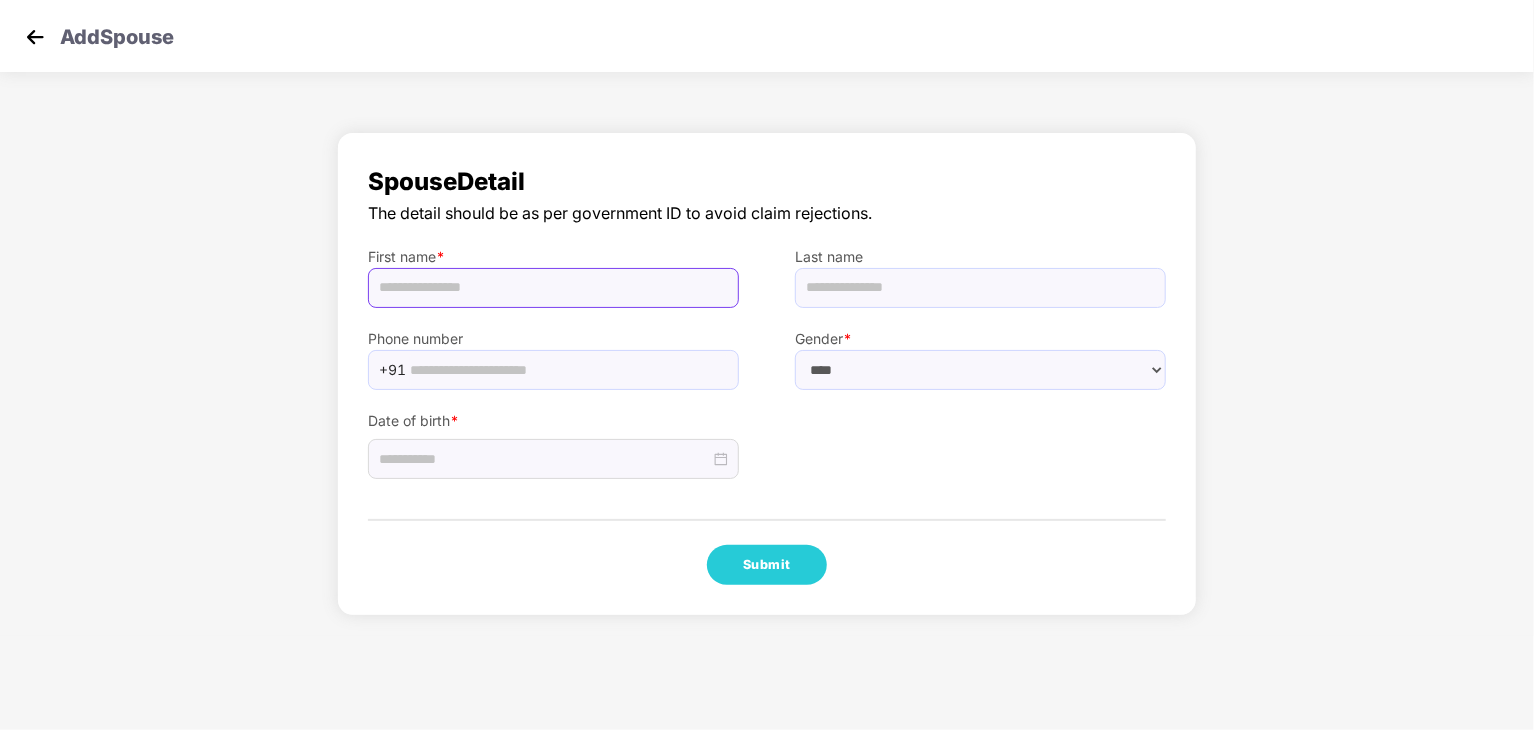 click at bounding box center (553, 288) 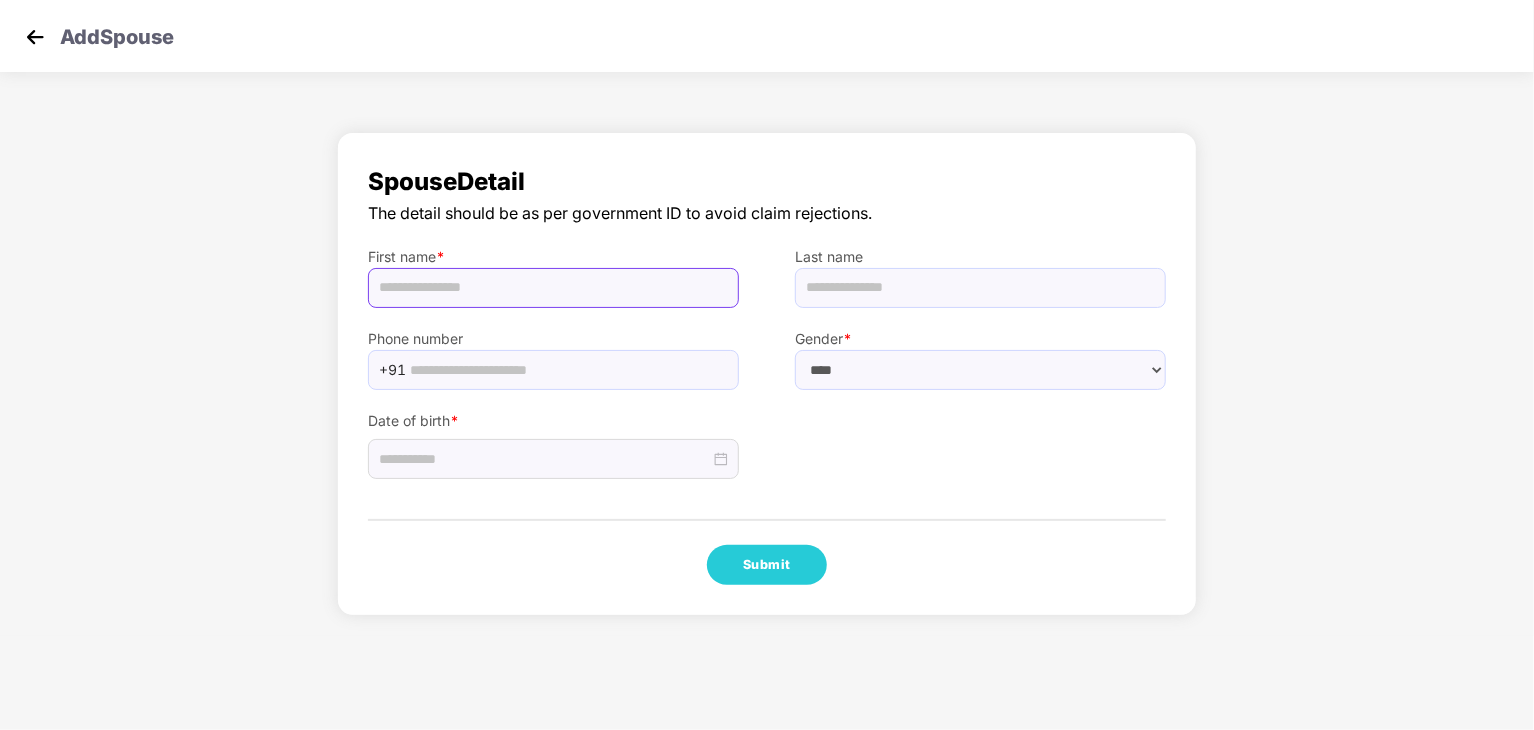 paste on "********" 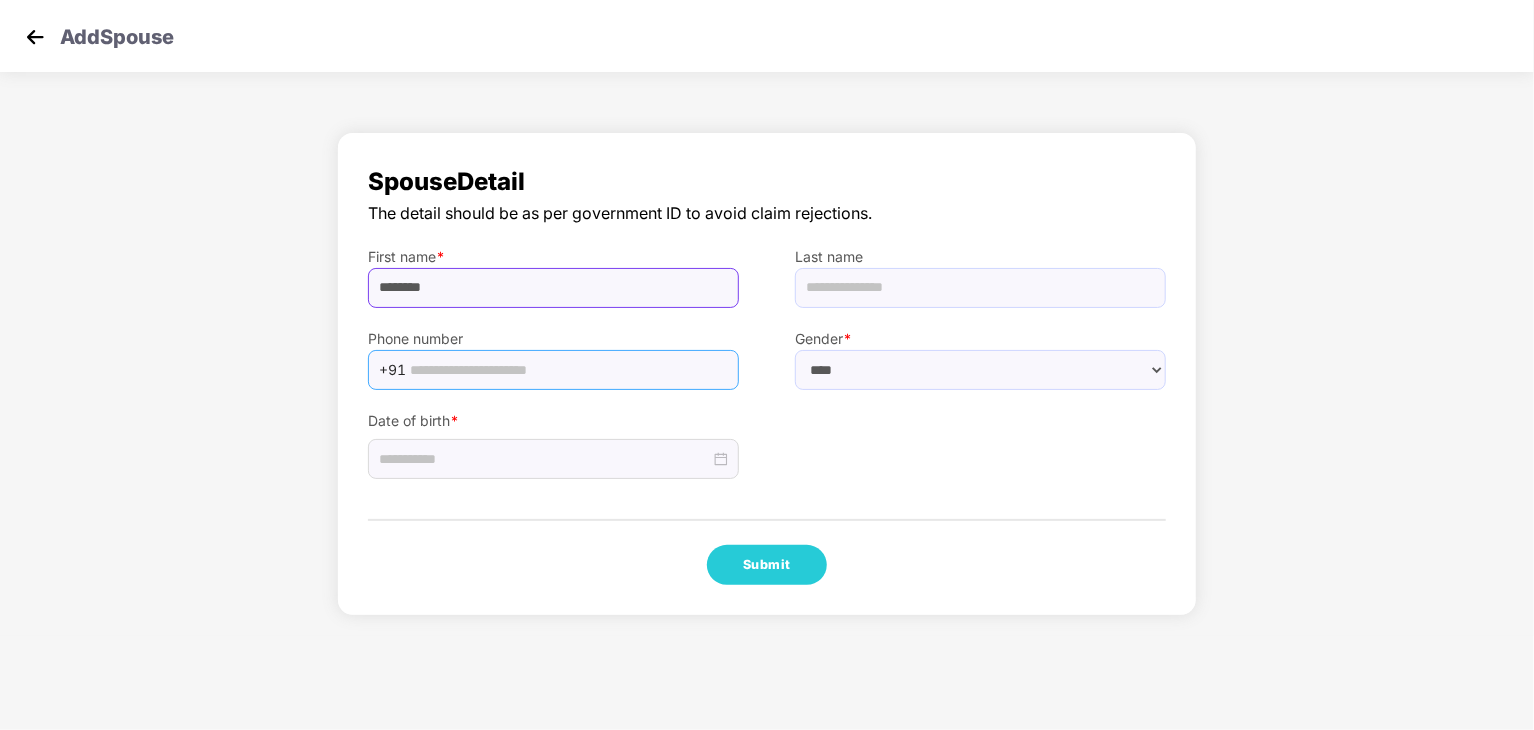 type on "********" 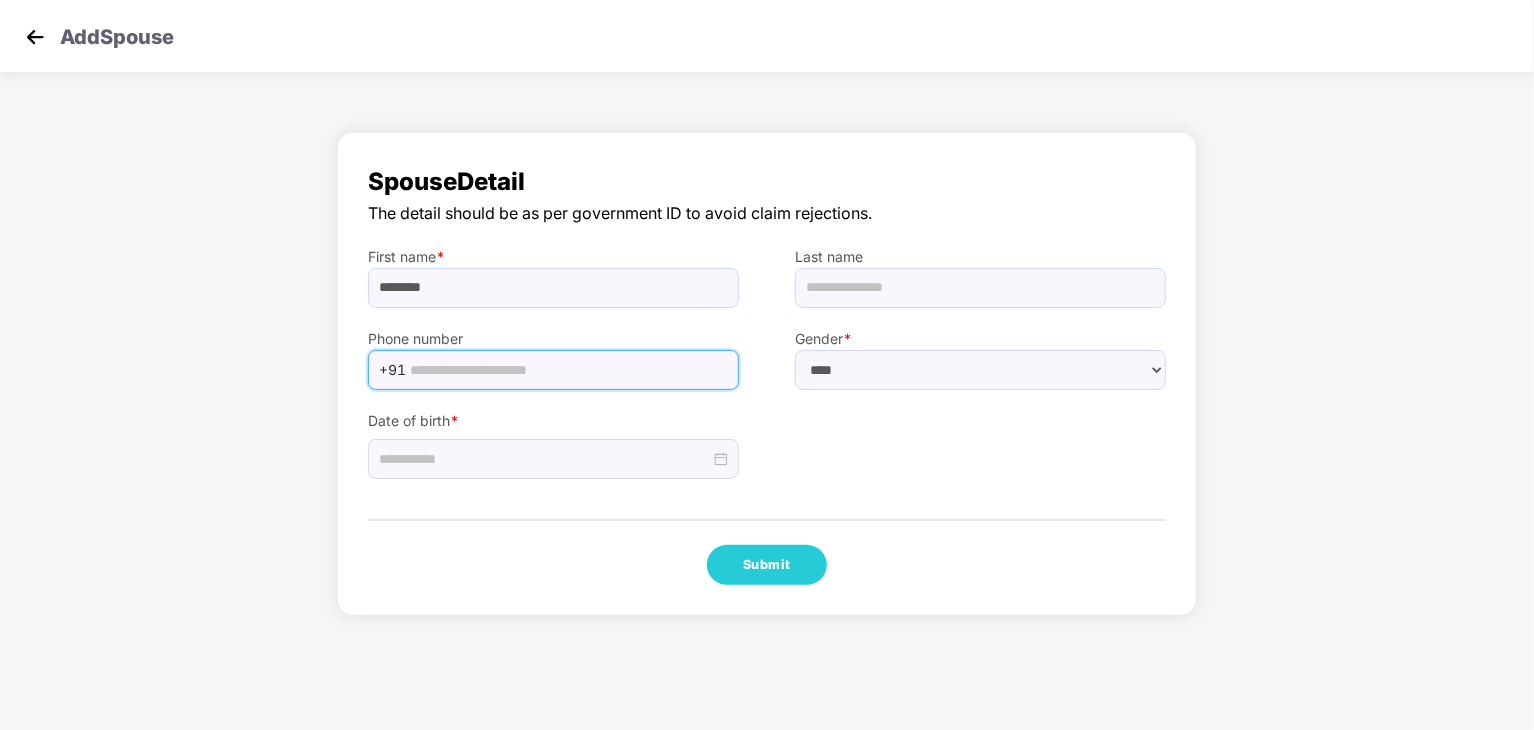 click at bounding box center (568, 370) 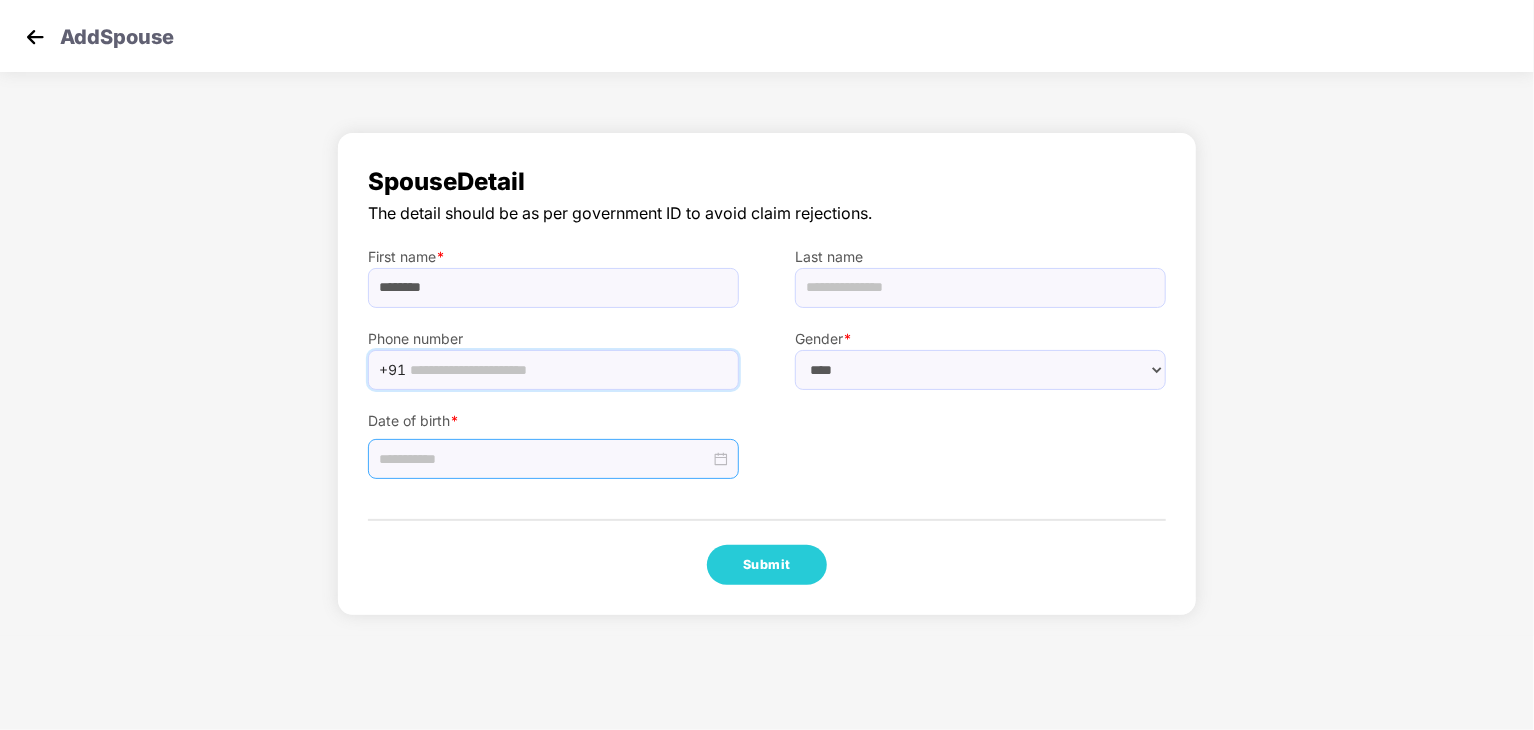 click at bounding box center [553, 459] 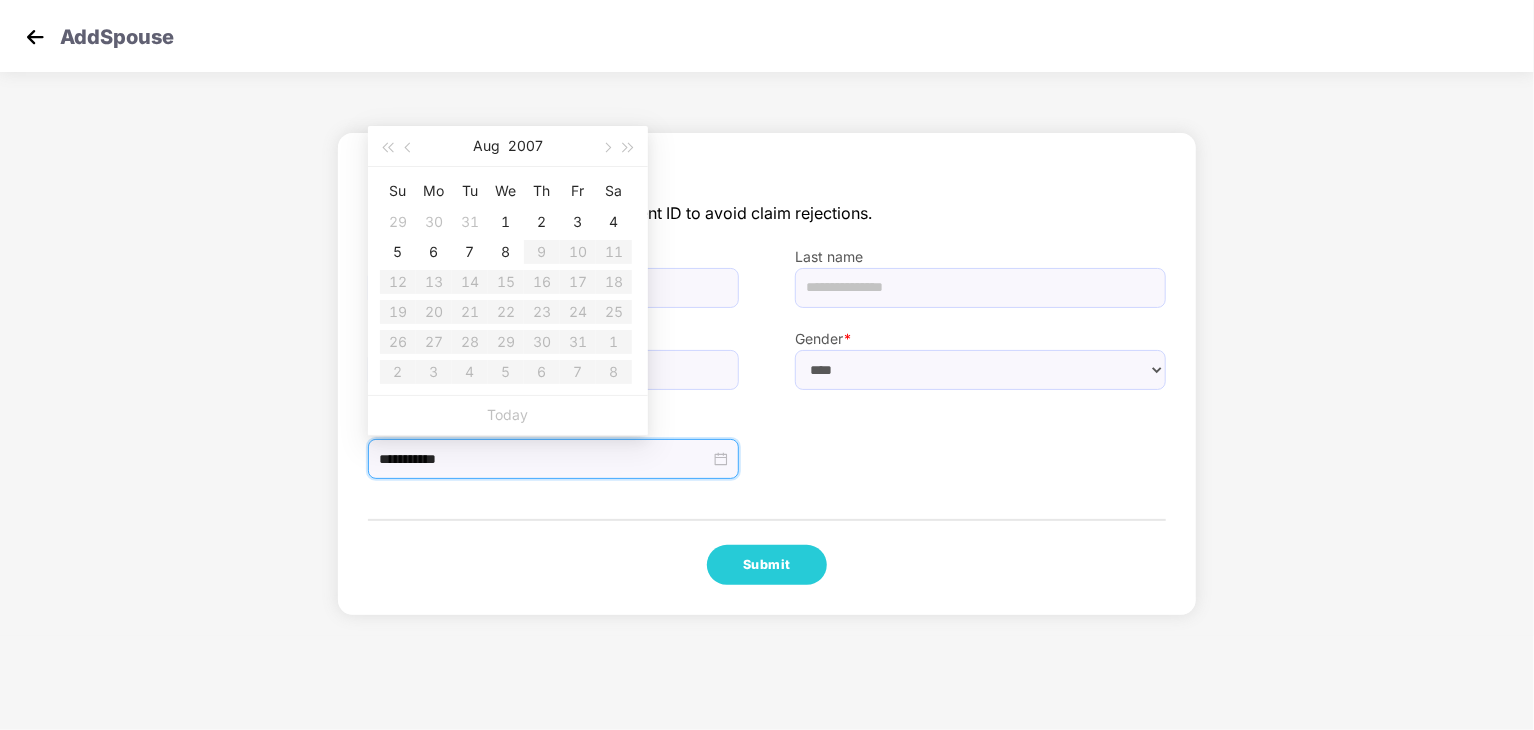 type on "**********" 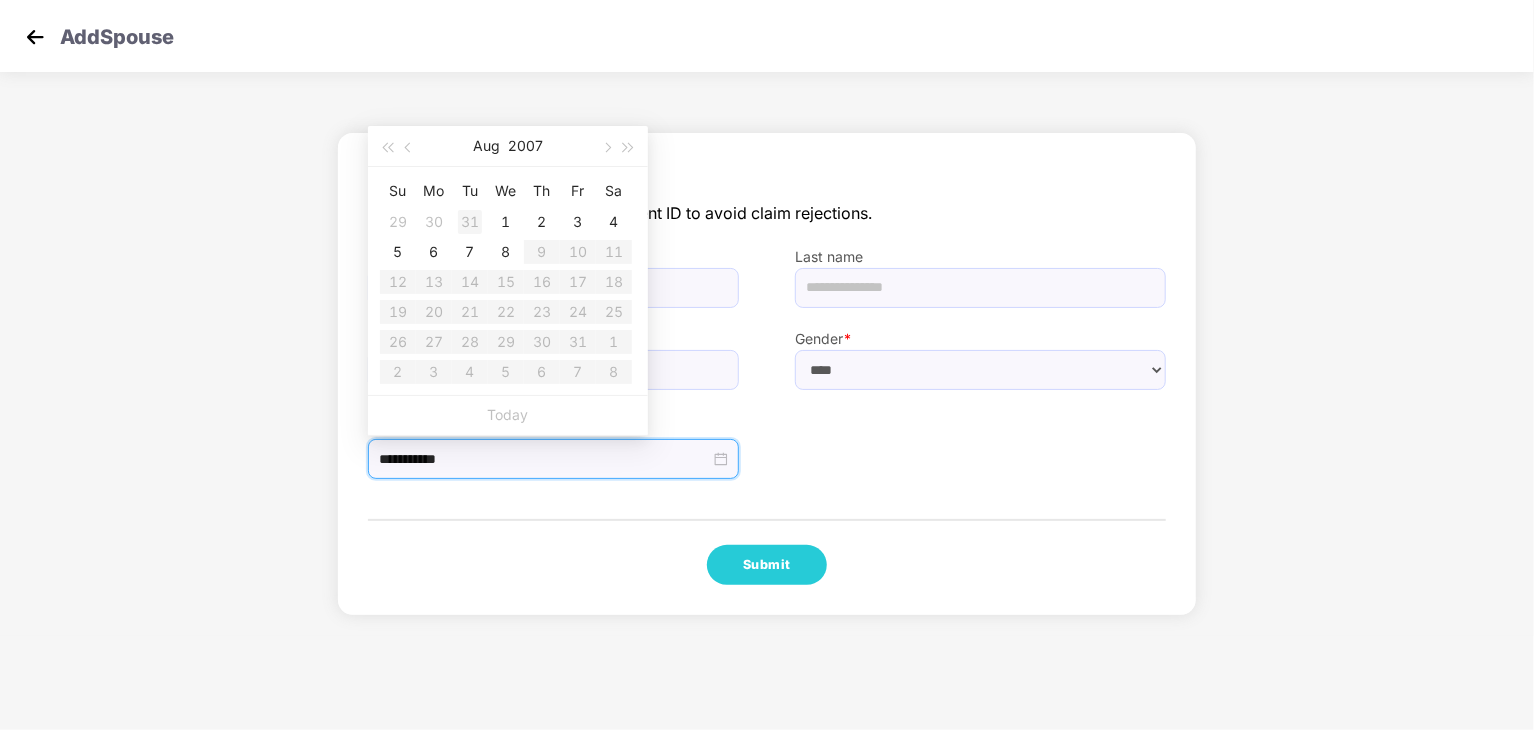 type on "**********" 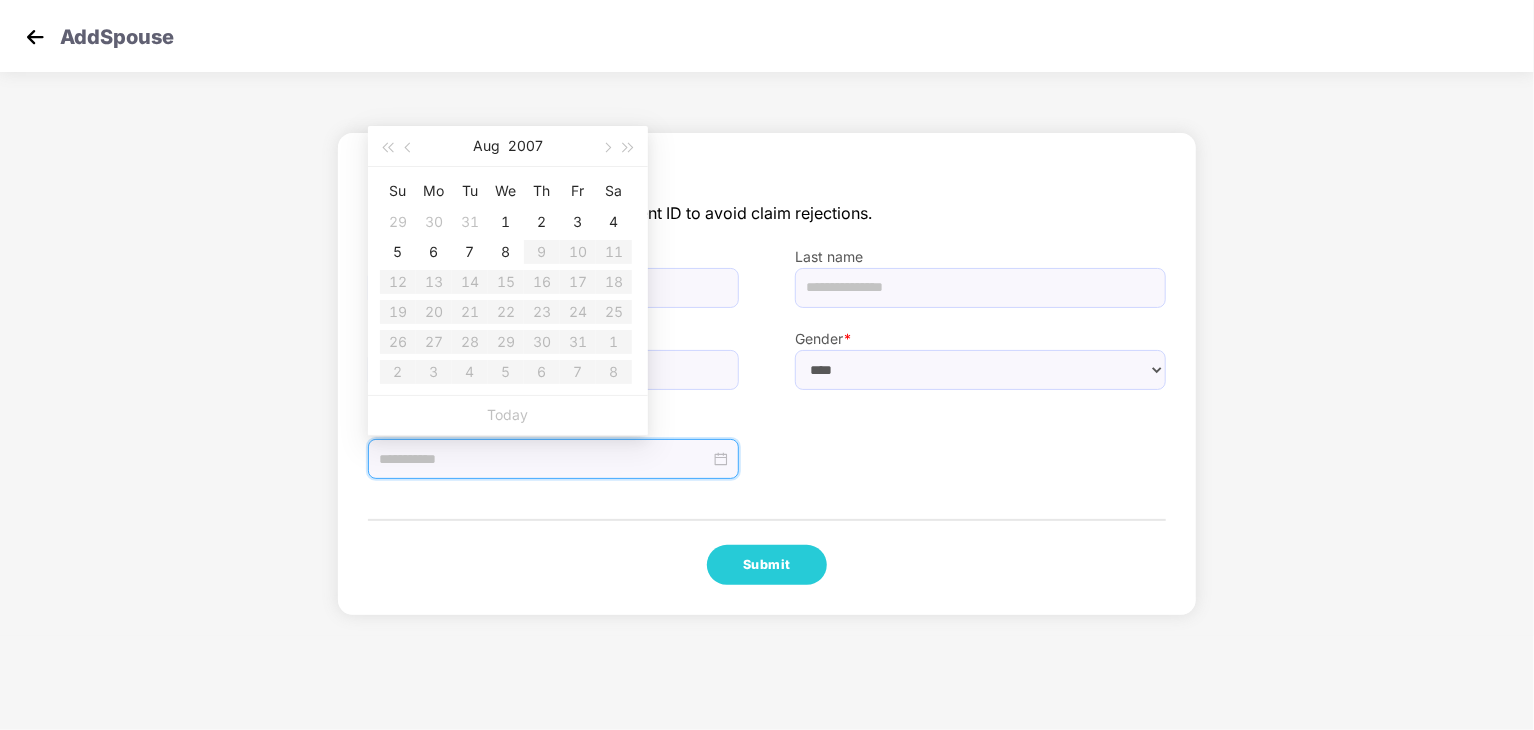 click on "Aug 2007" at bounding box center [508, 146] 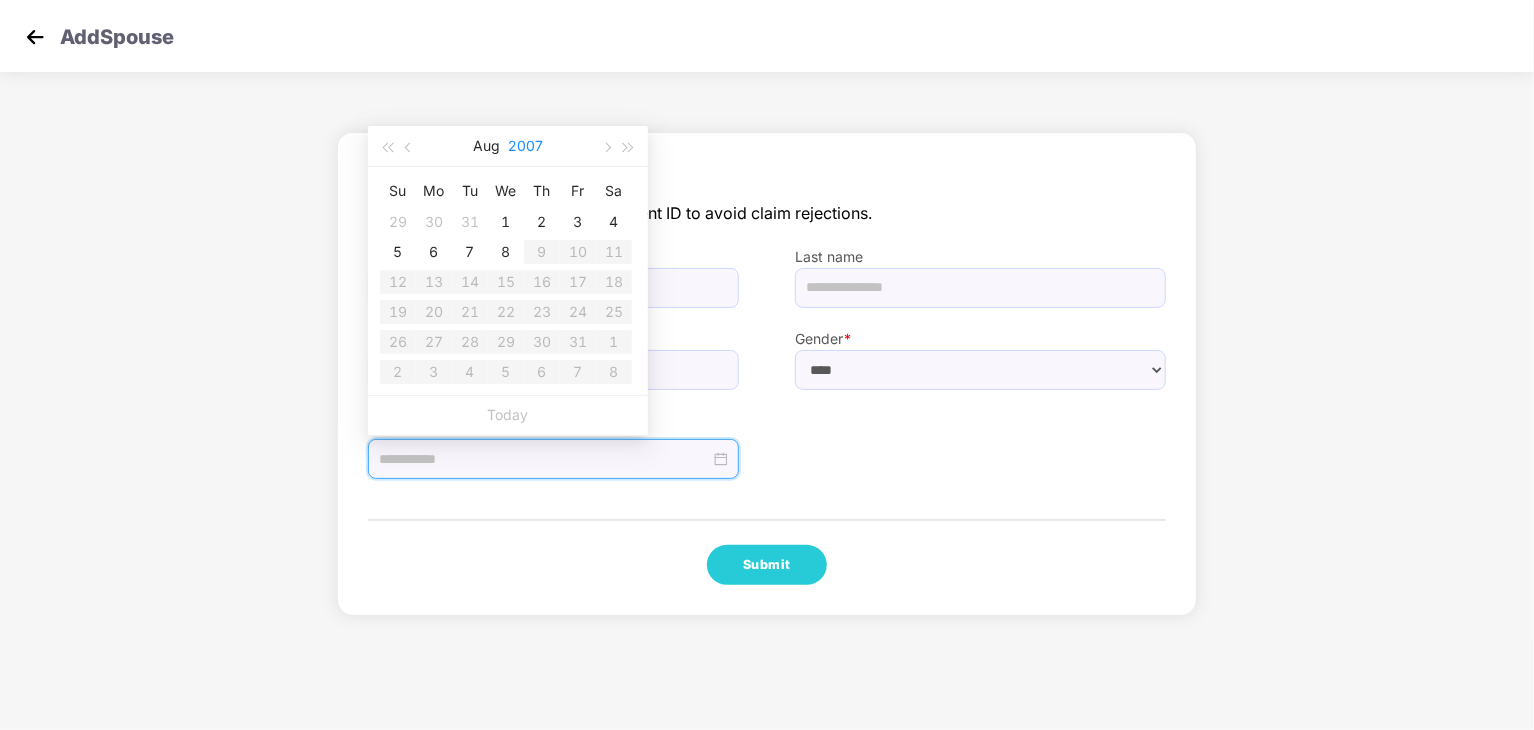 click on "2007" at bounding box center [525, 146] 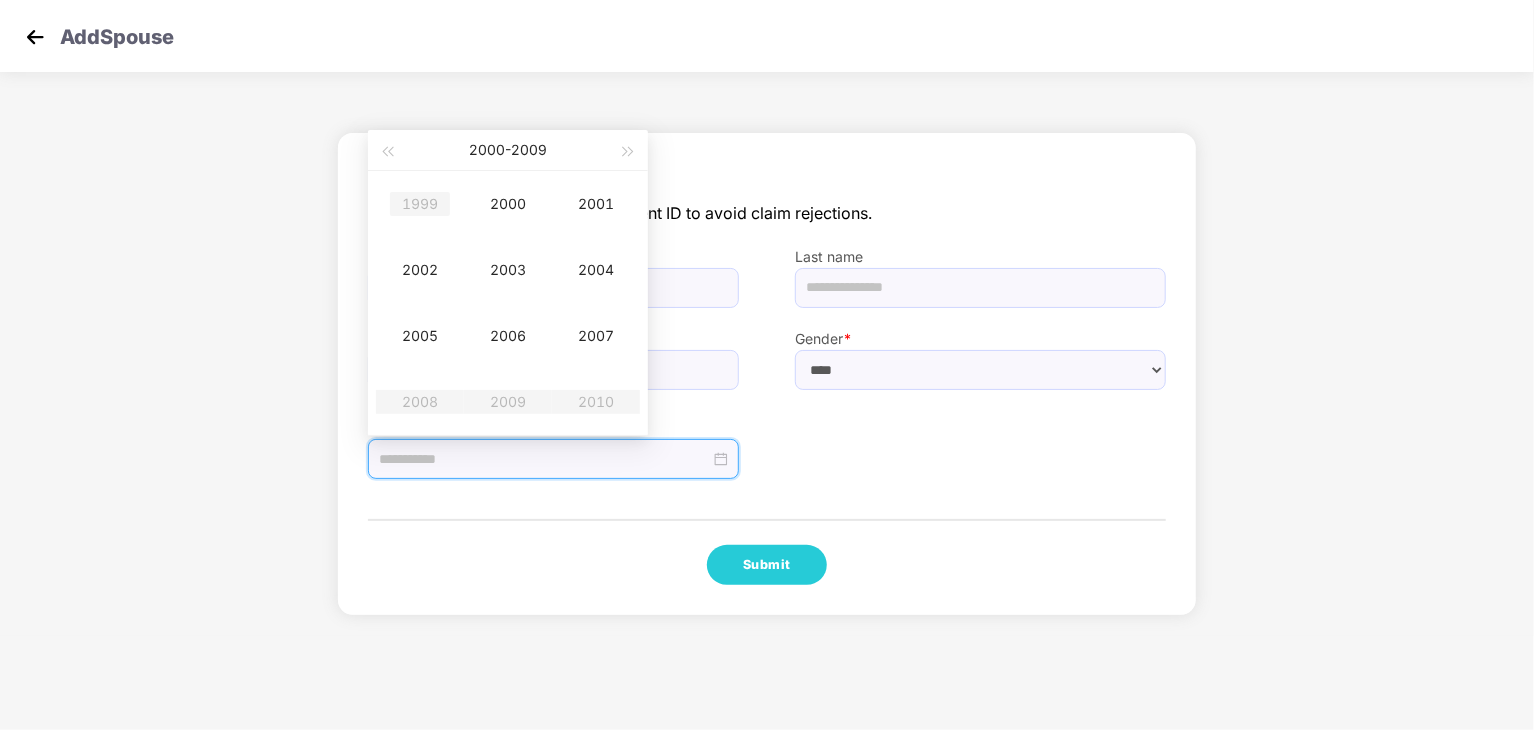 type on "**********" 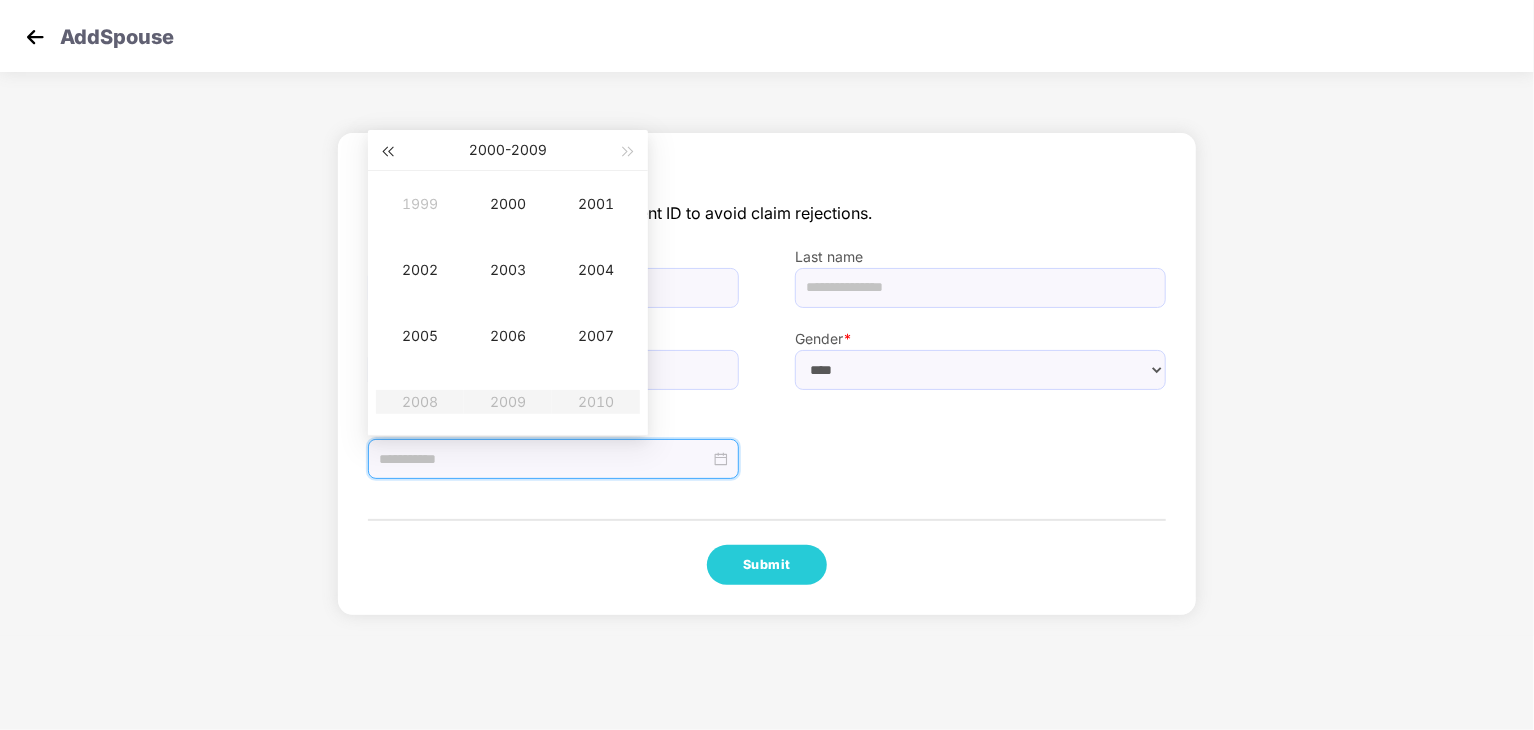 click at bounding box center (387, 152) 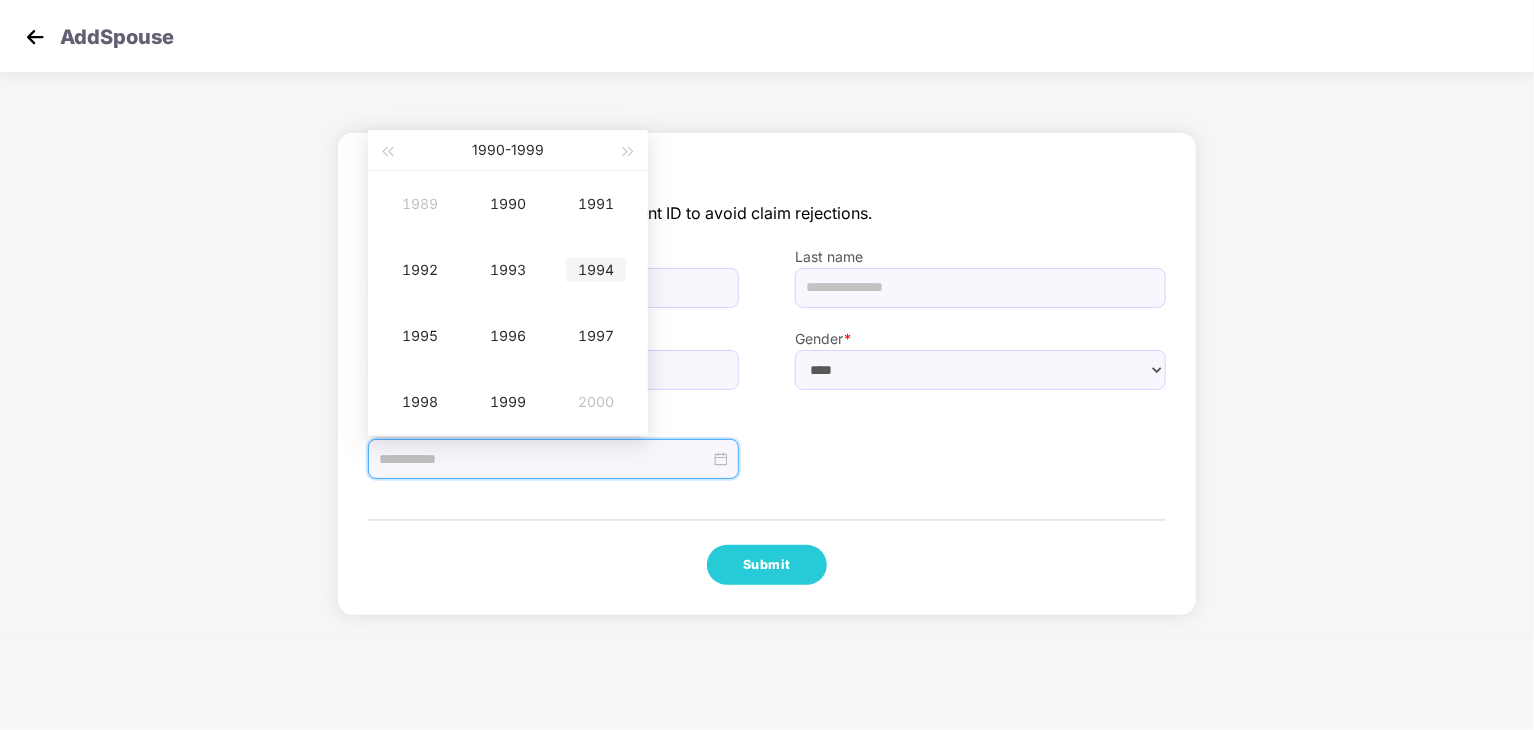 type on "**********" 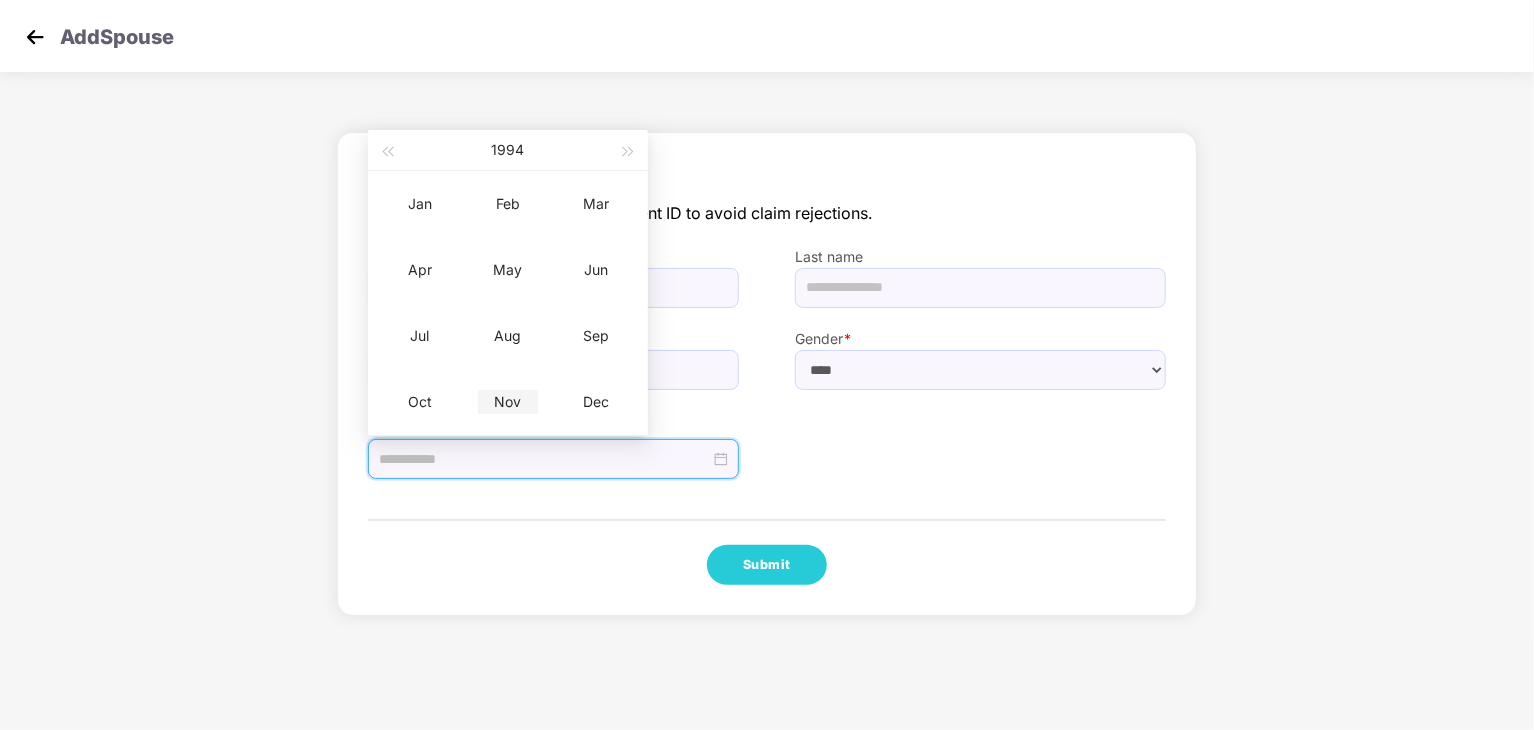 type on "**********" 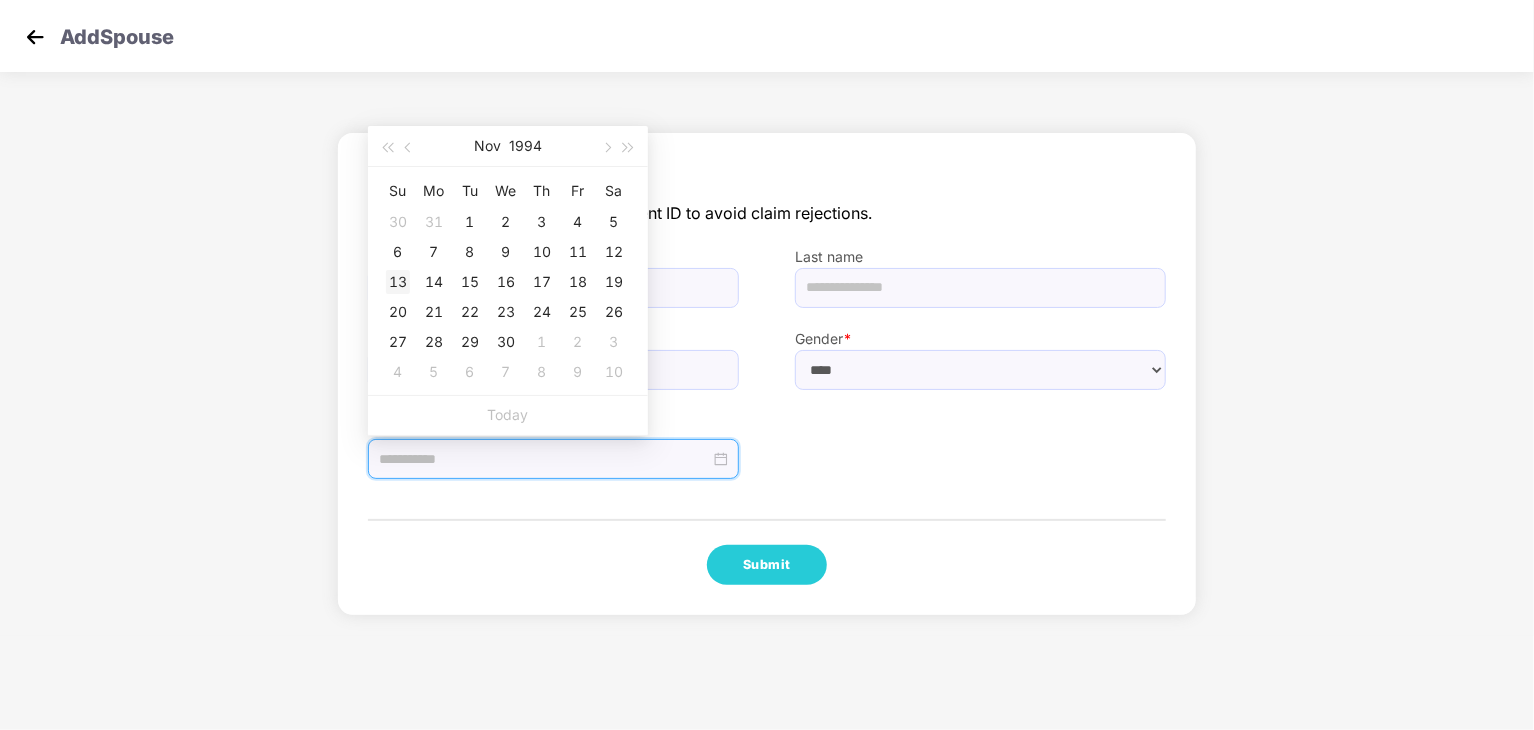 type on "**********" 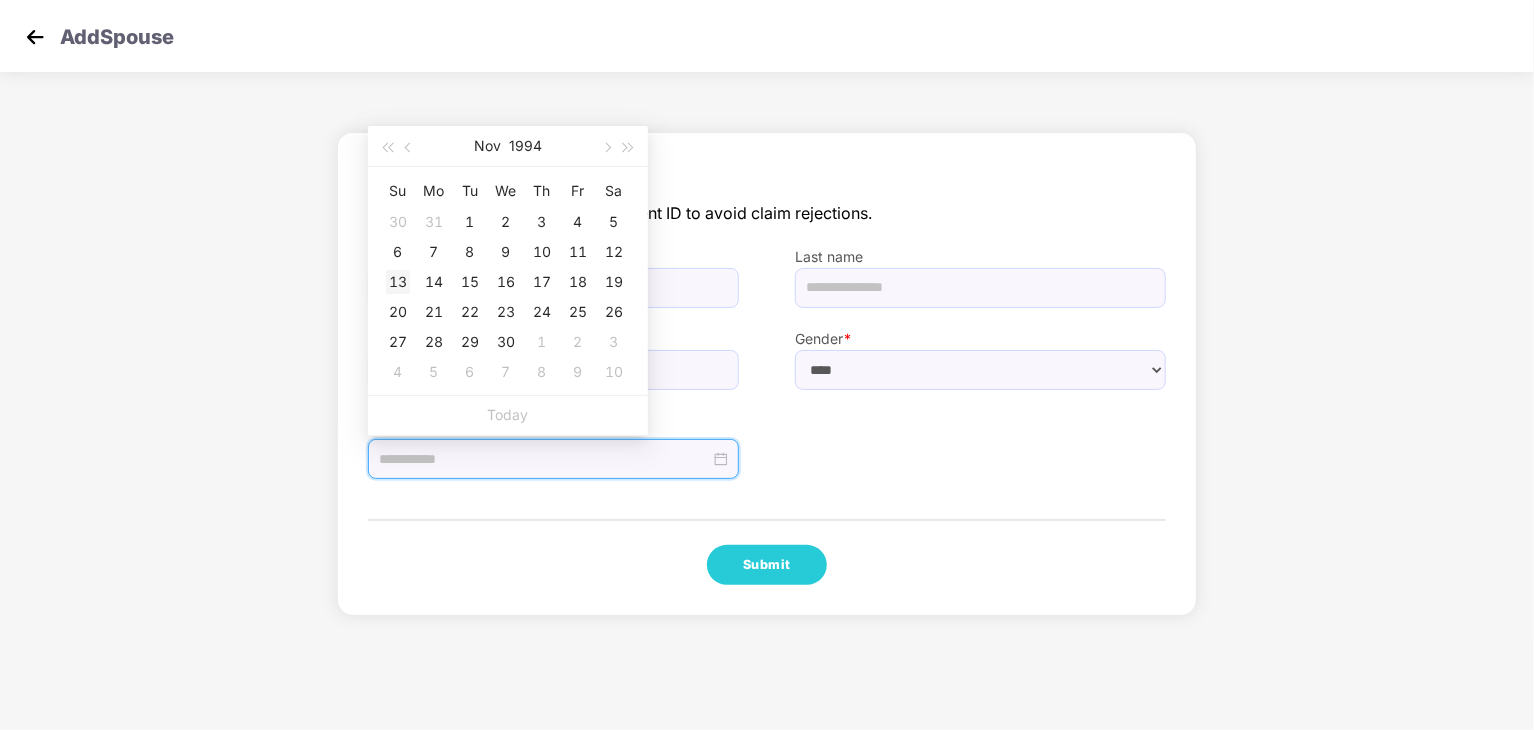 type on "**********" 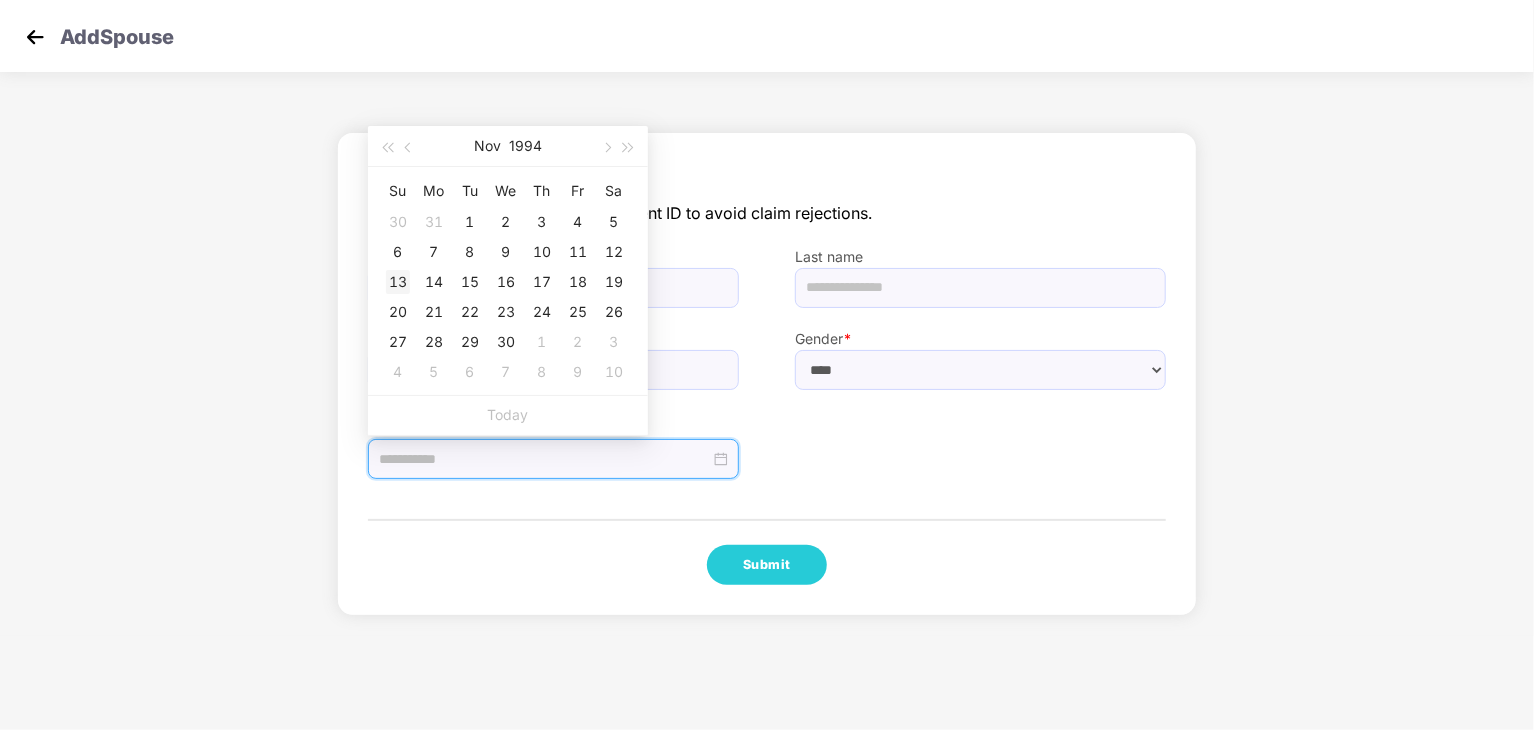 click on "13" at bounding box center (398, 282) 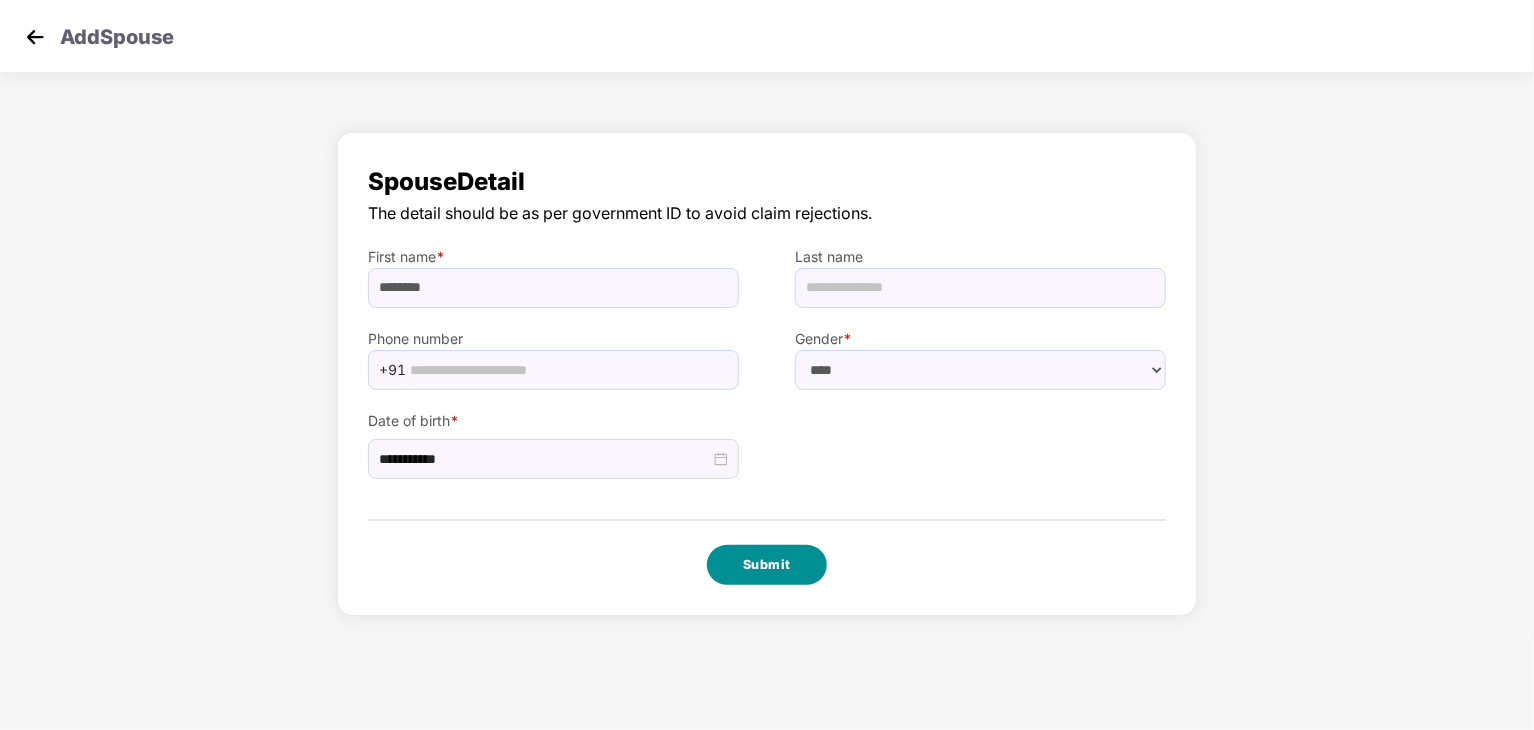 click on "Submit" at bounding box center (767, 565) 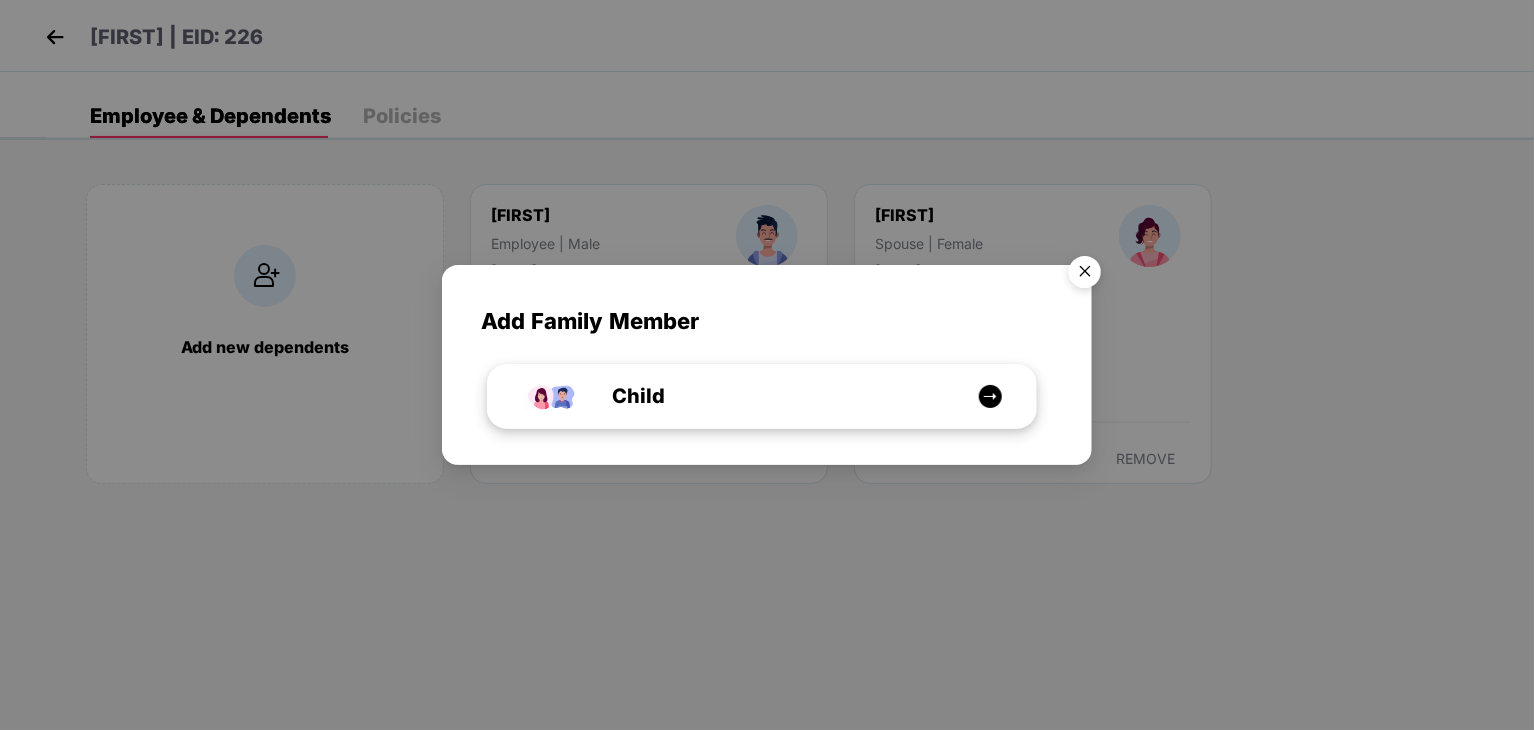 click on "Child" at bounding box center (772, 396) 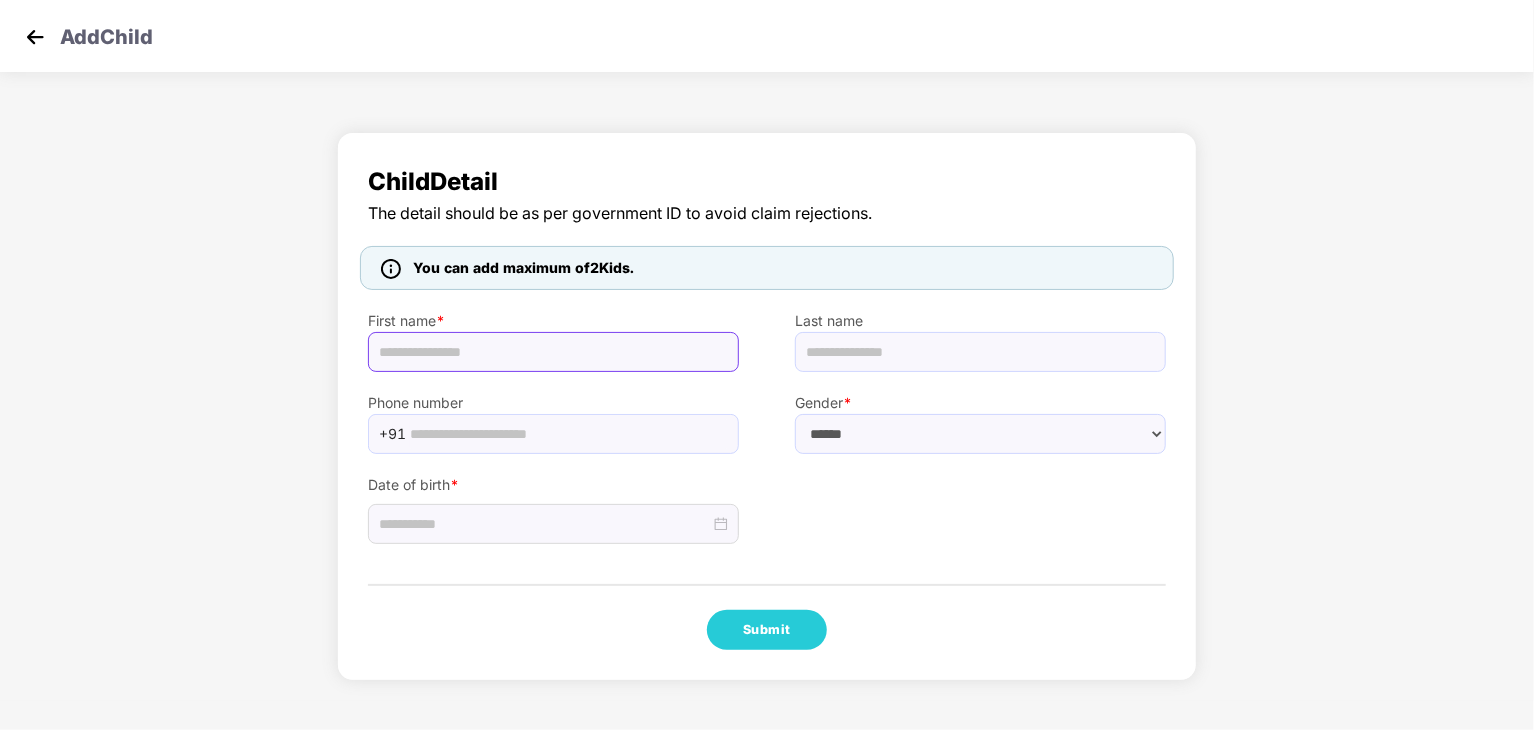 click at bounding box center (553, 352) 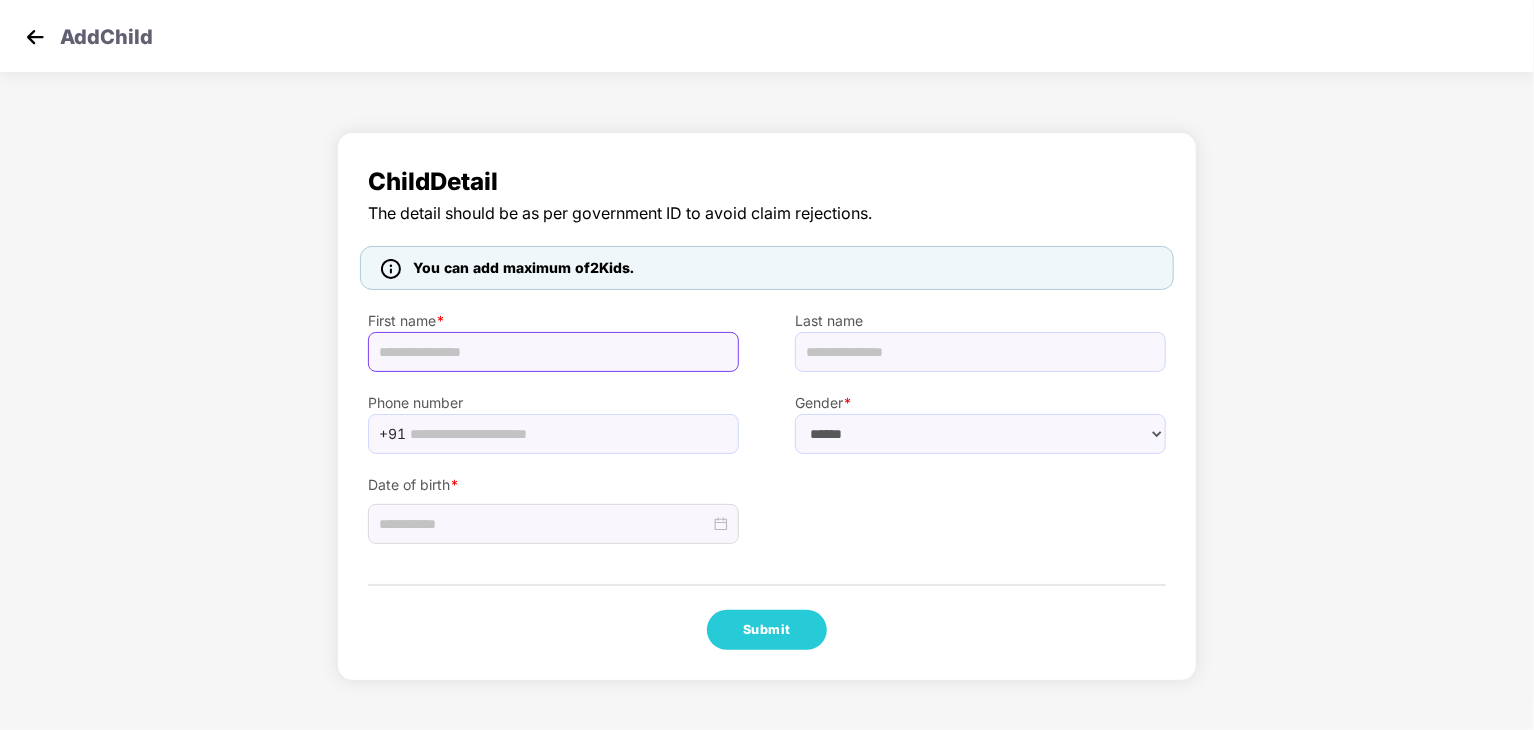 paste on "*******" 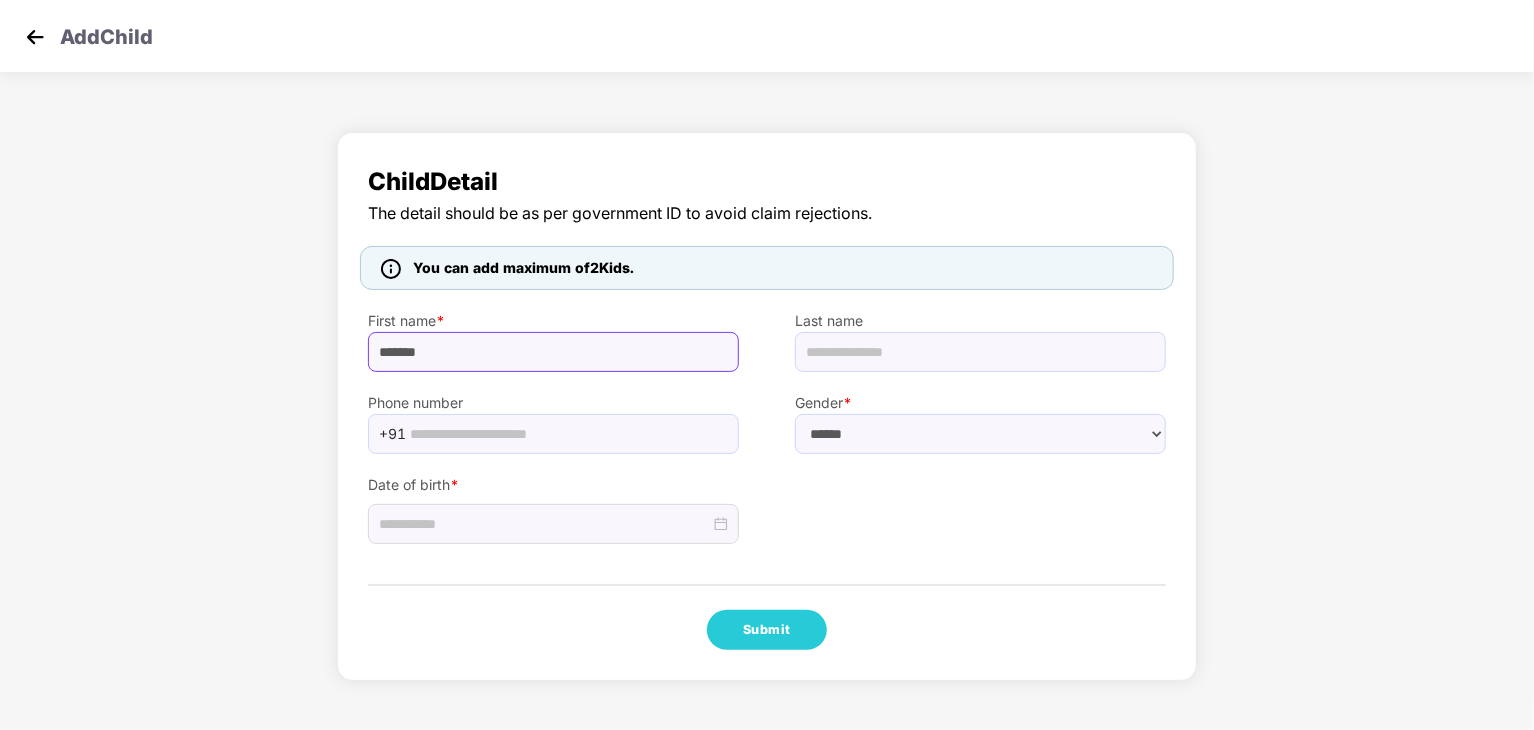 type on "*******" 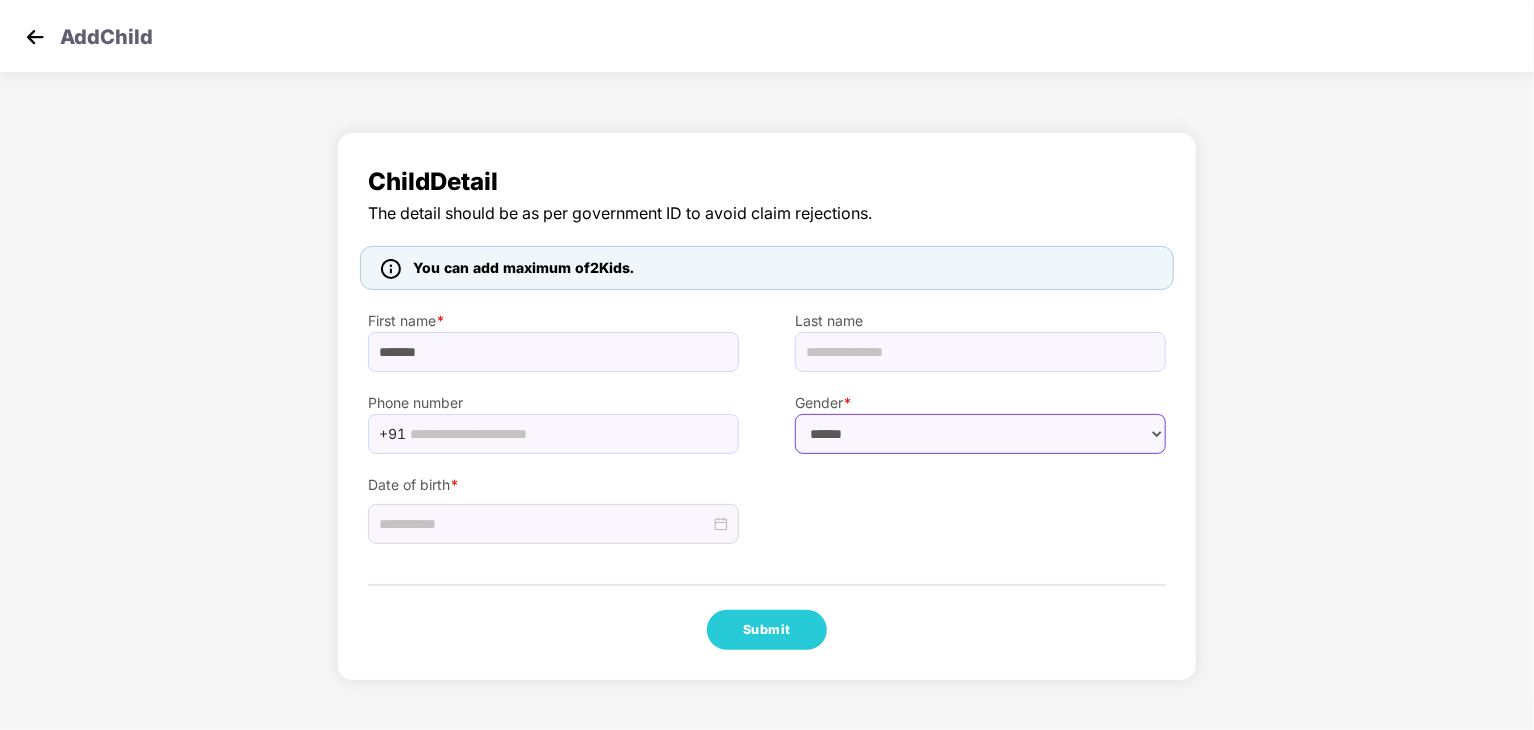 click on "****** **** ******" at bounding box center [980, 434] 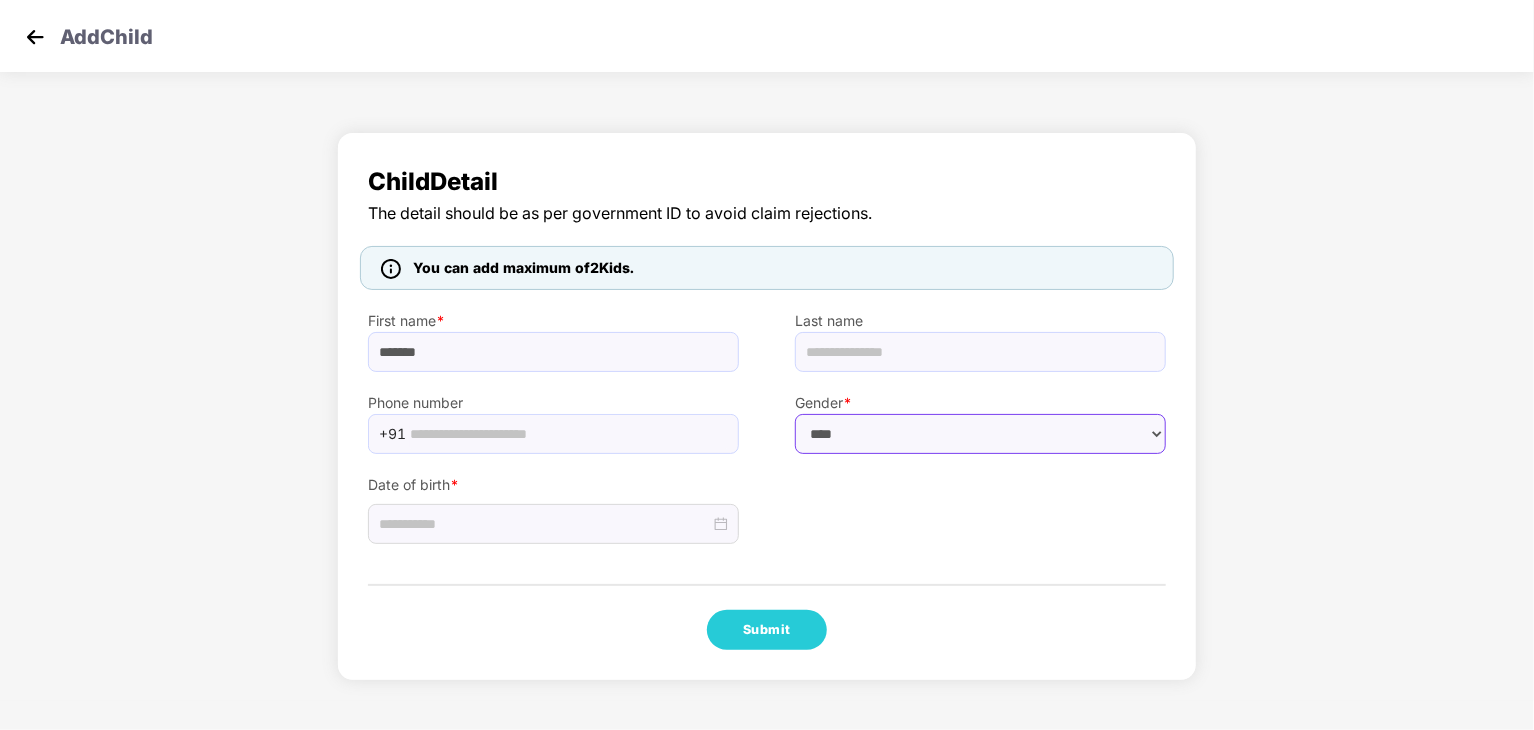 click on "****** **** ******" at bounding box center (980, 434) 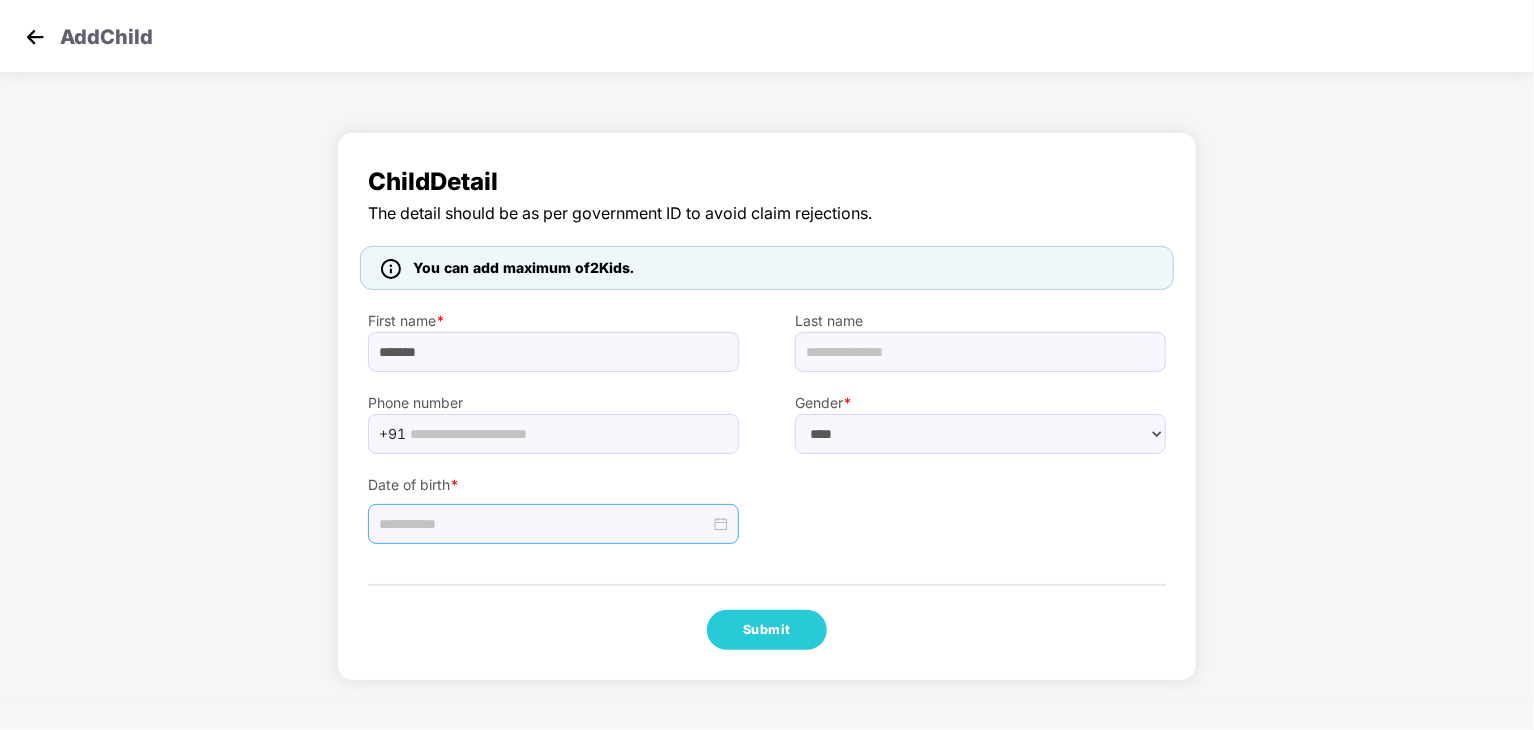click at bounding box center (544, 524) 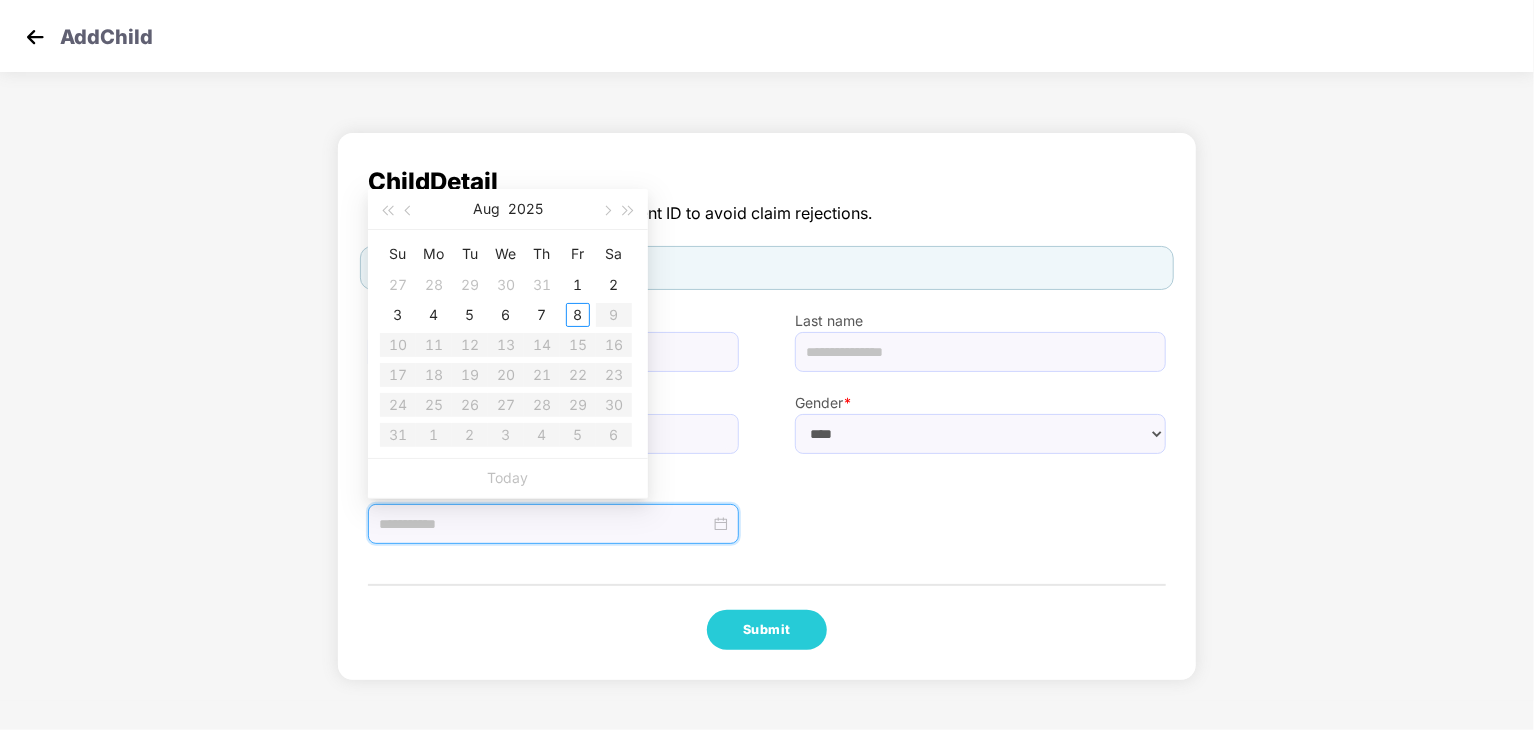 type on "**********" 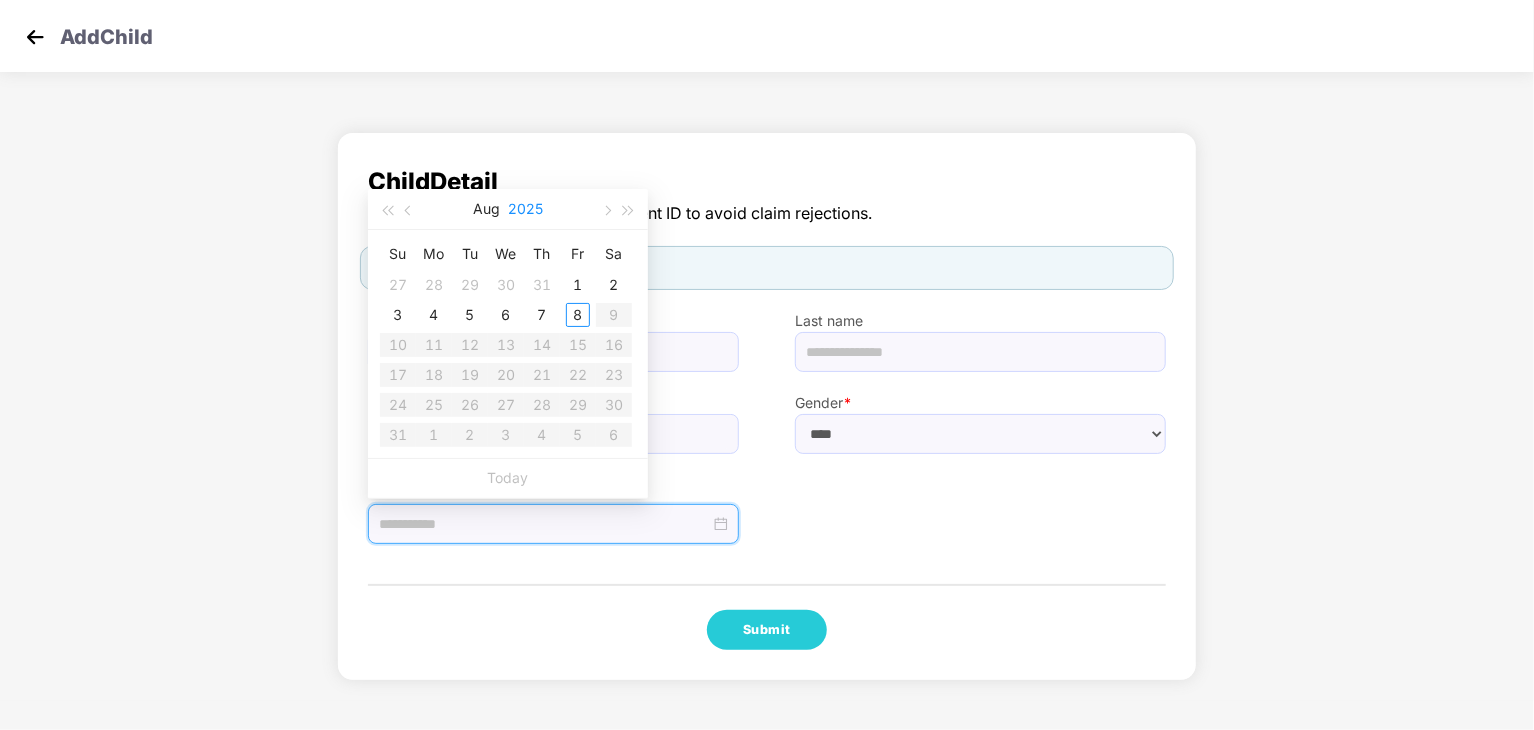 click on "2025" at bounding box center [525, 209] 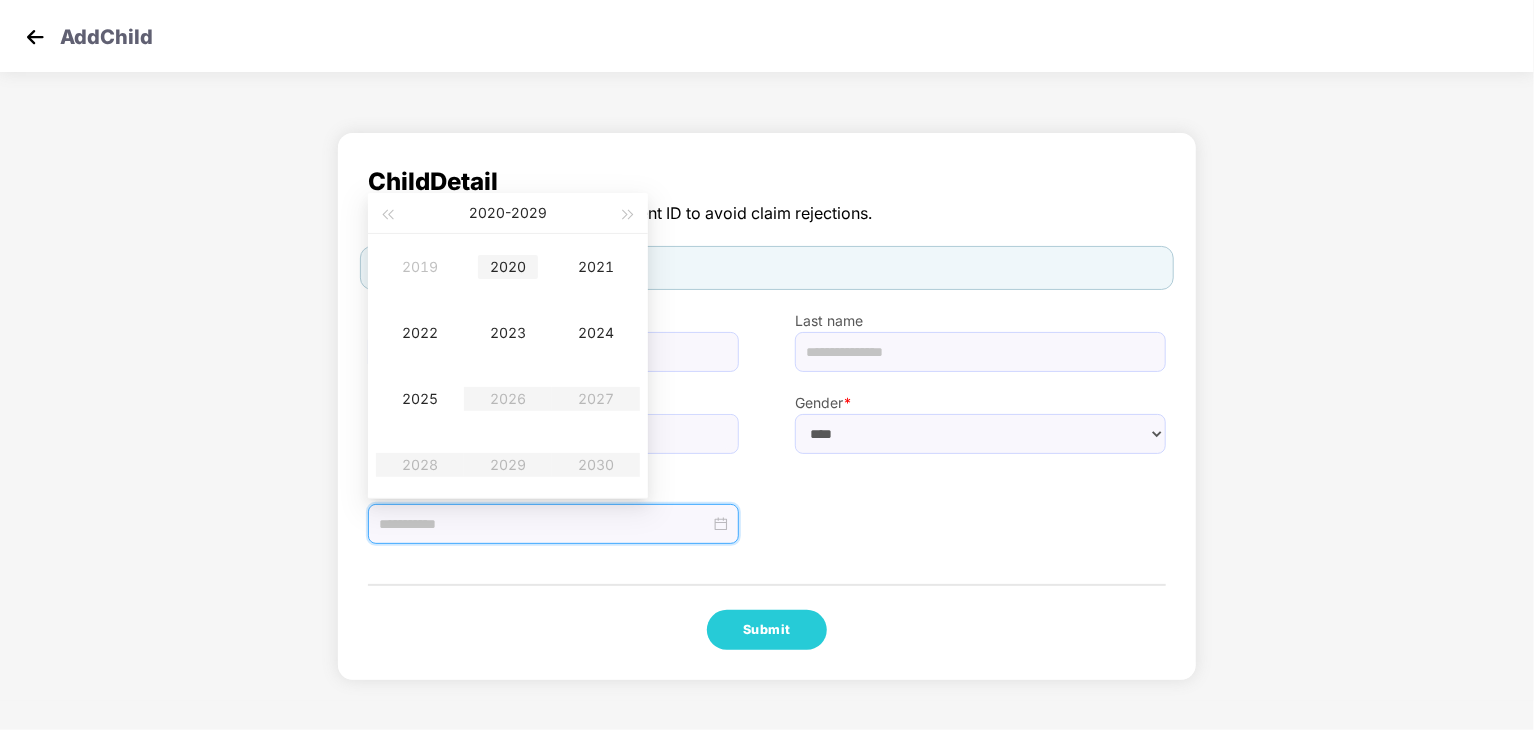 type on "**********" 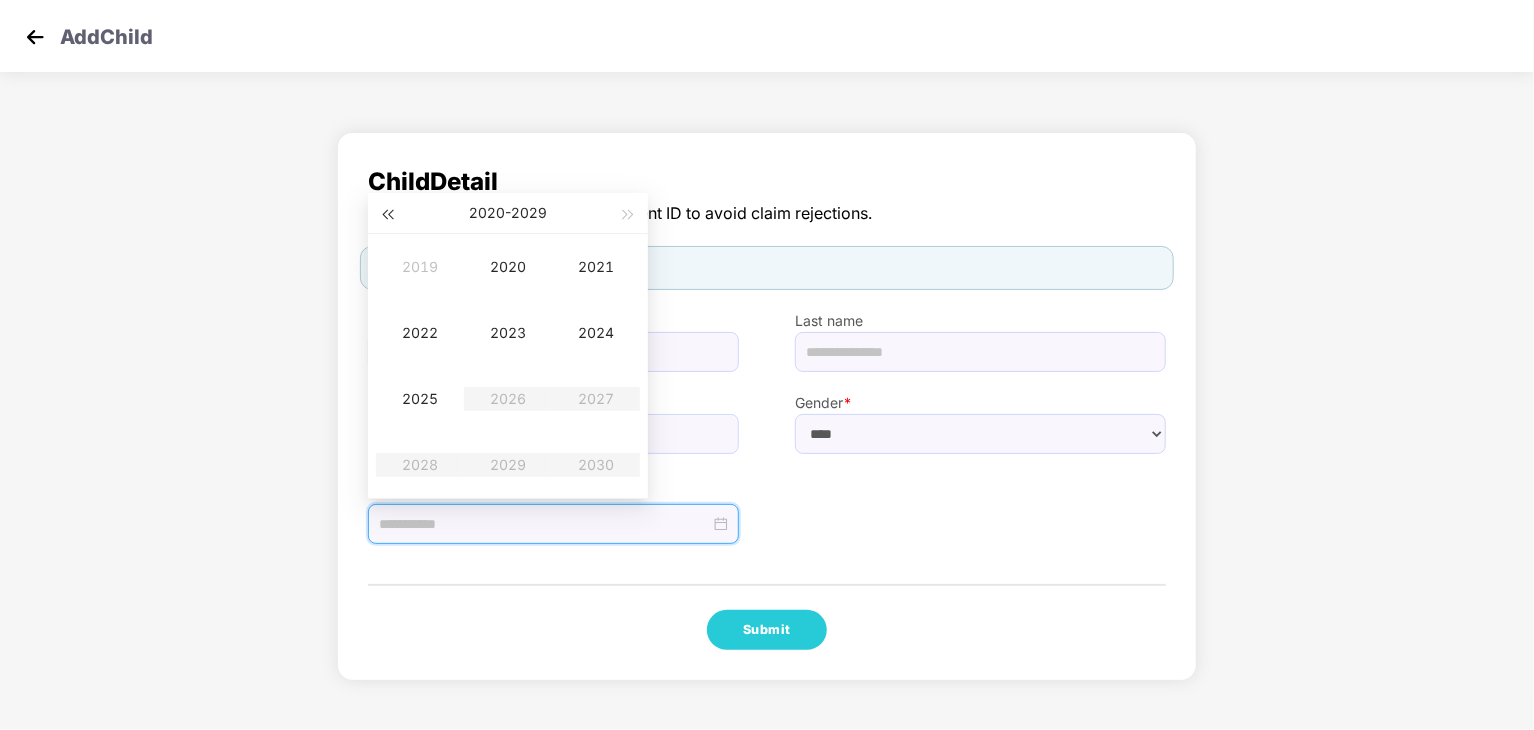 click at bounding box center [387, 213] 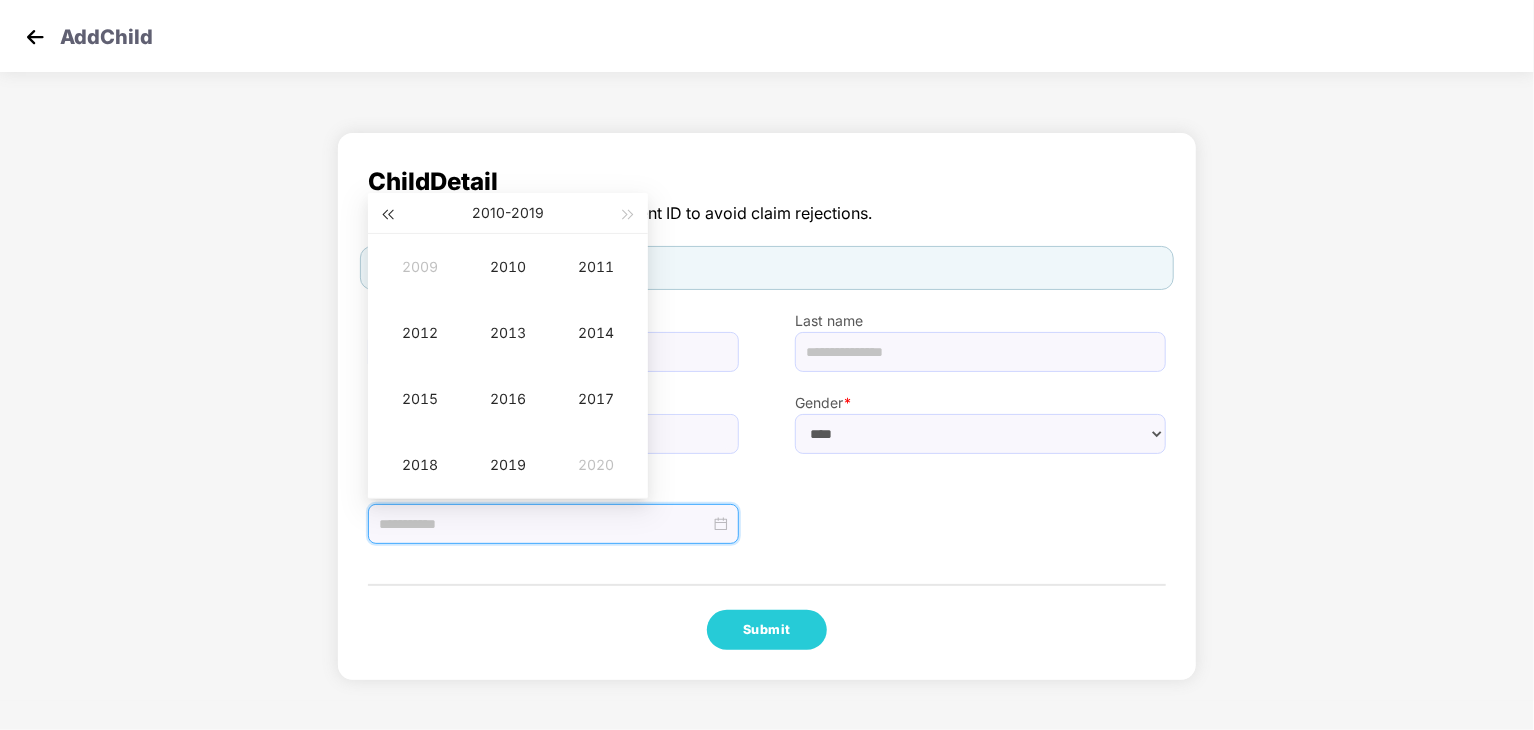 click at bounding box center [387, 213] 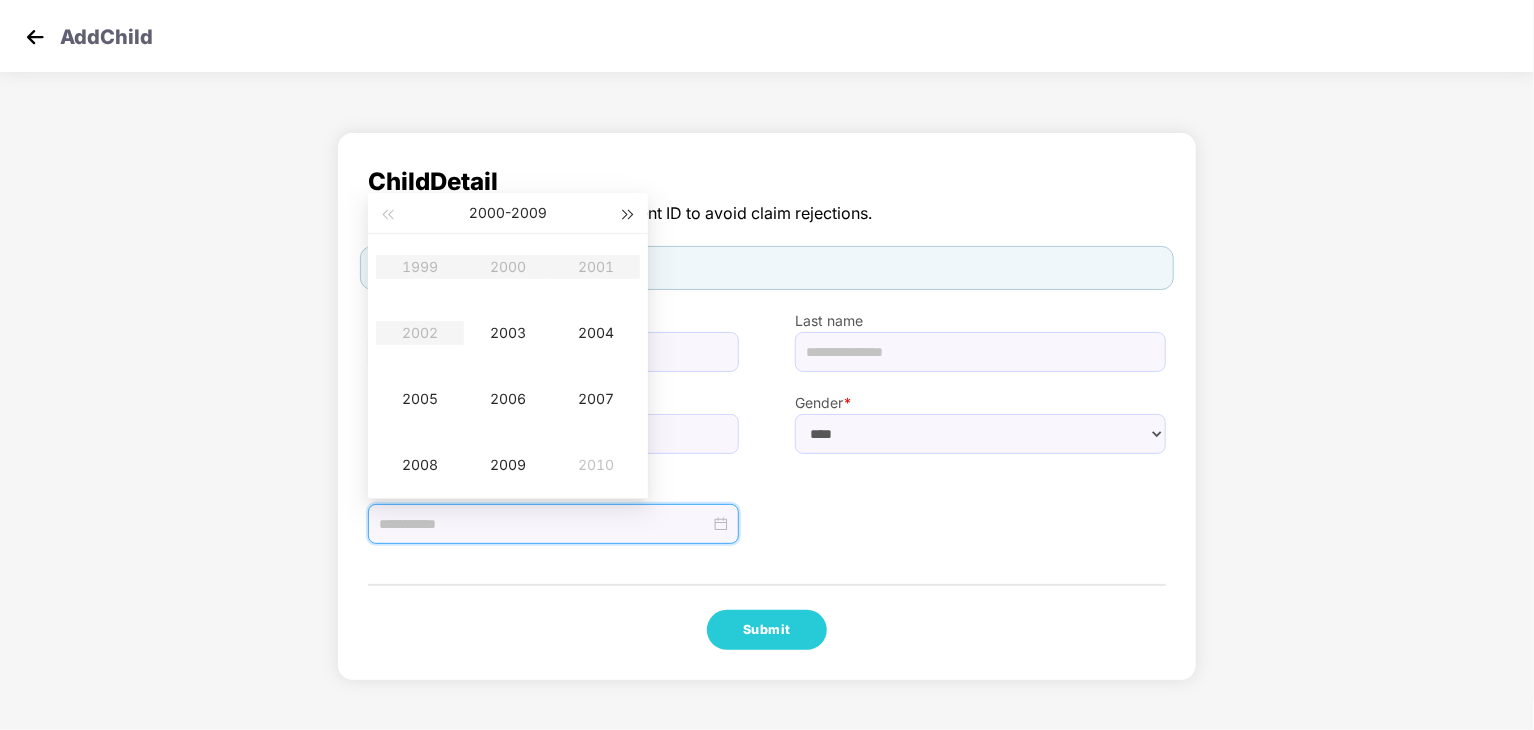 click at bounding box center [629, 215] 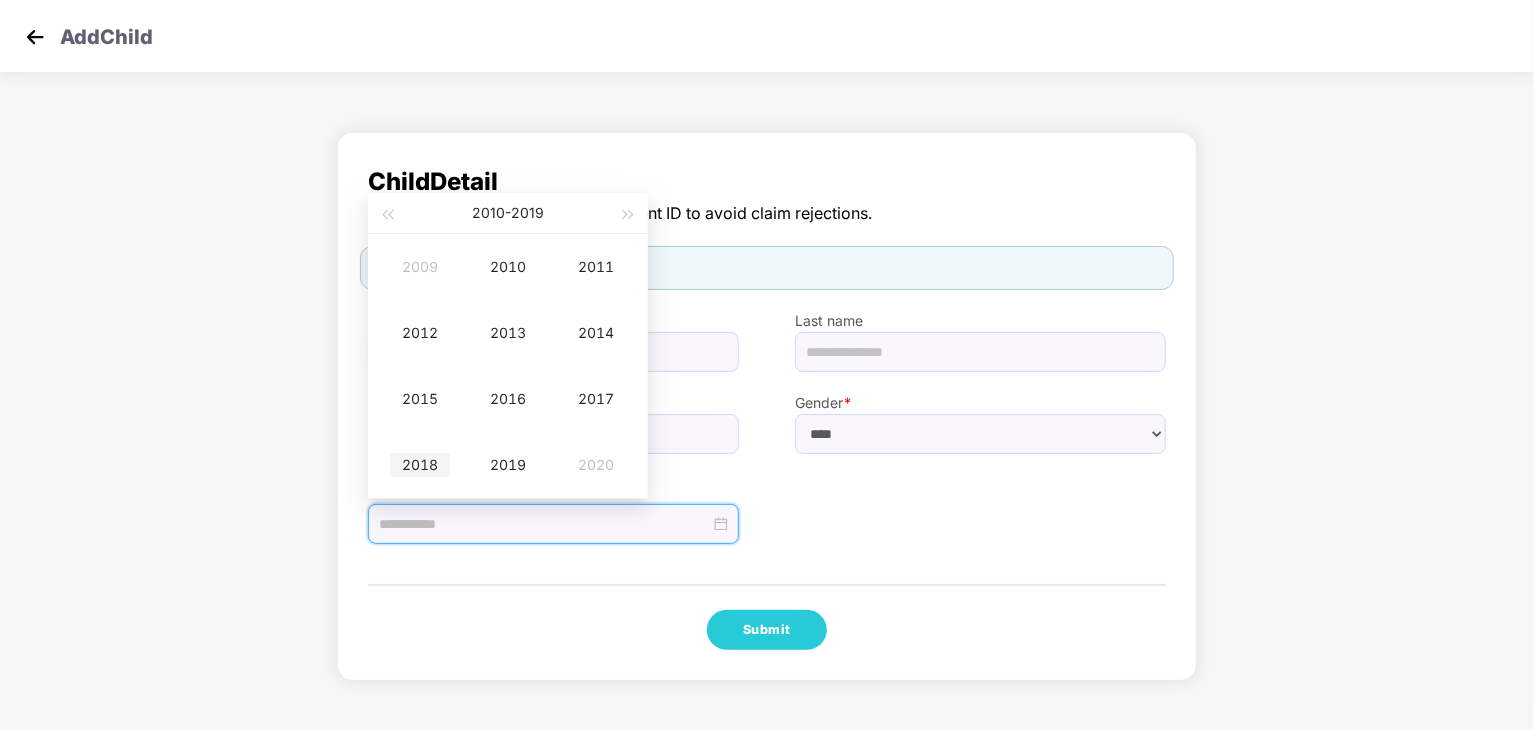 type on "**********" 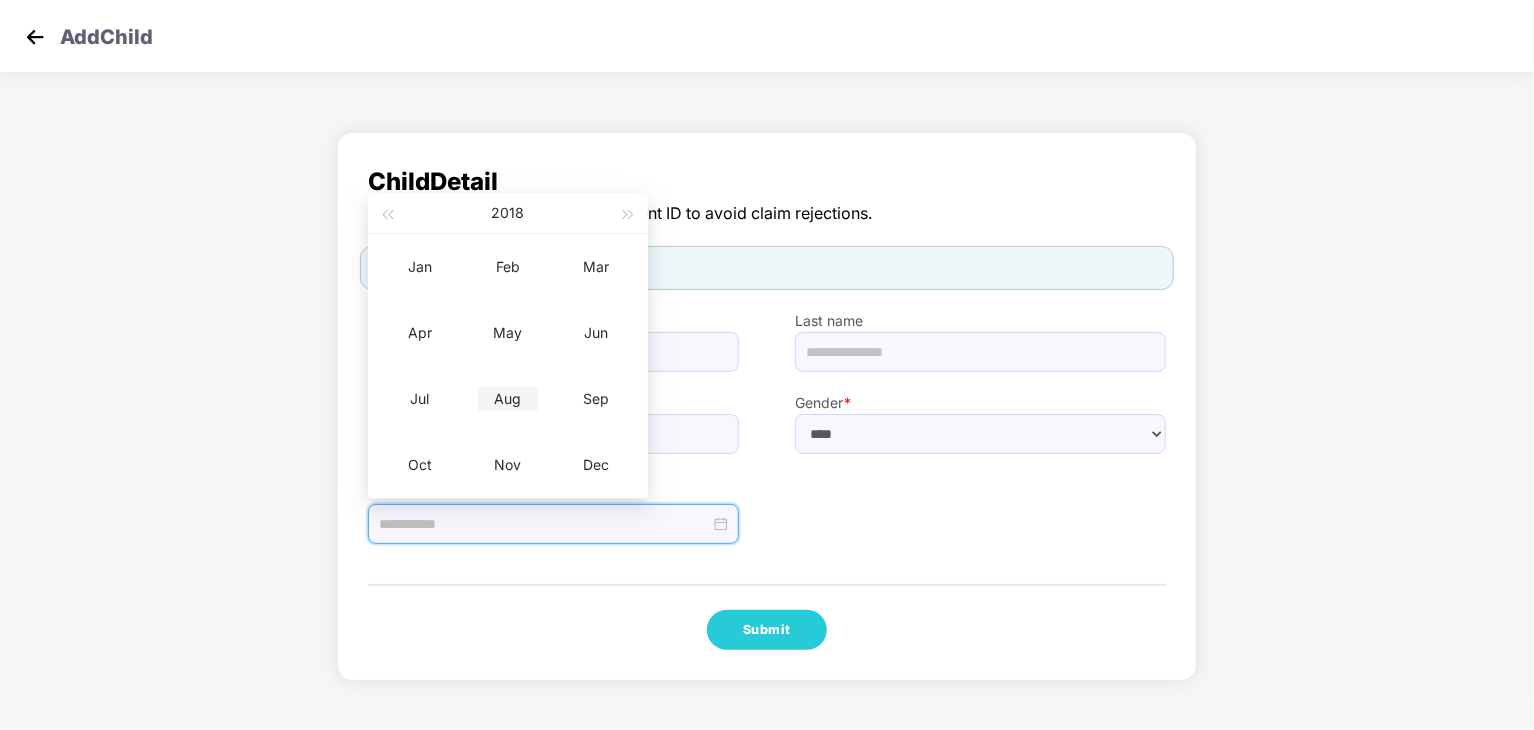 type on "**********" 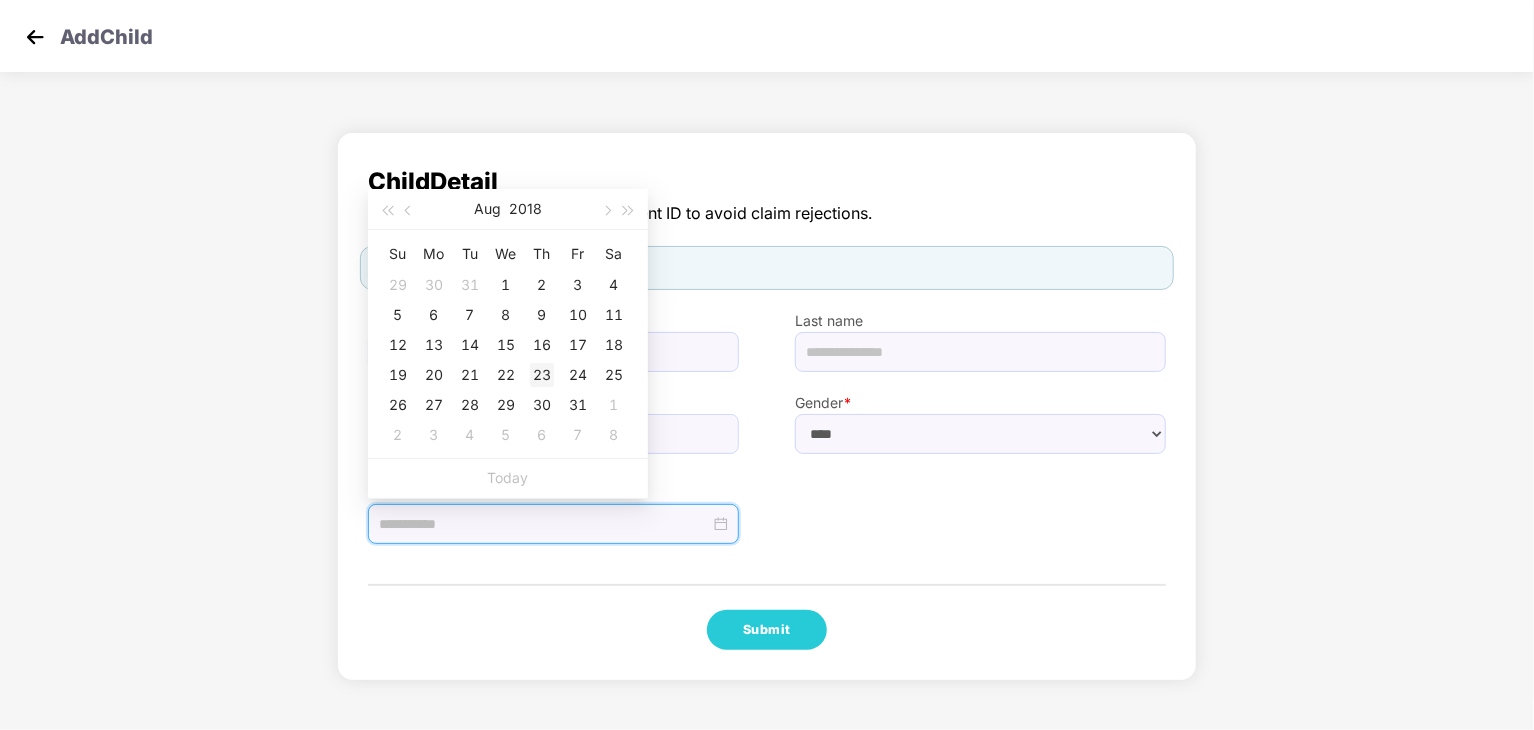 type on "**********" 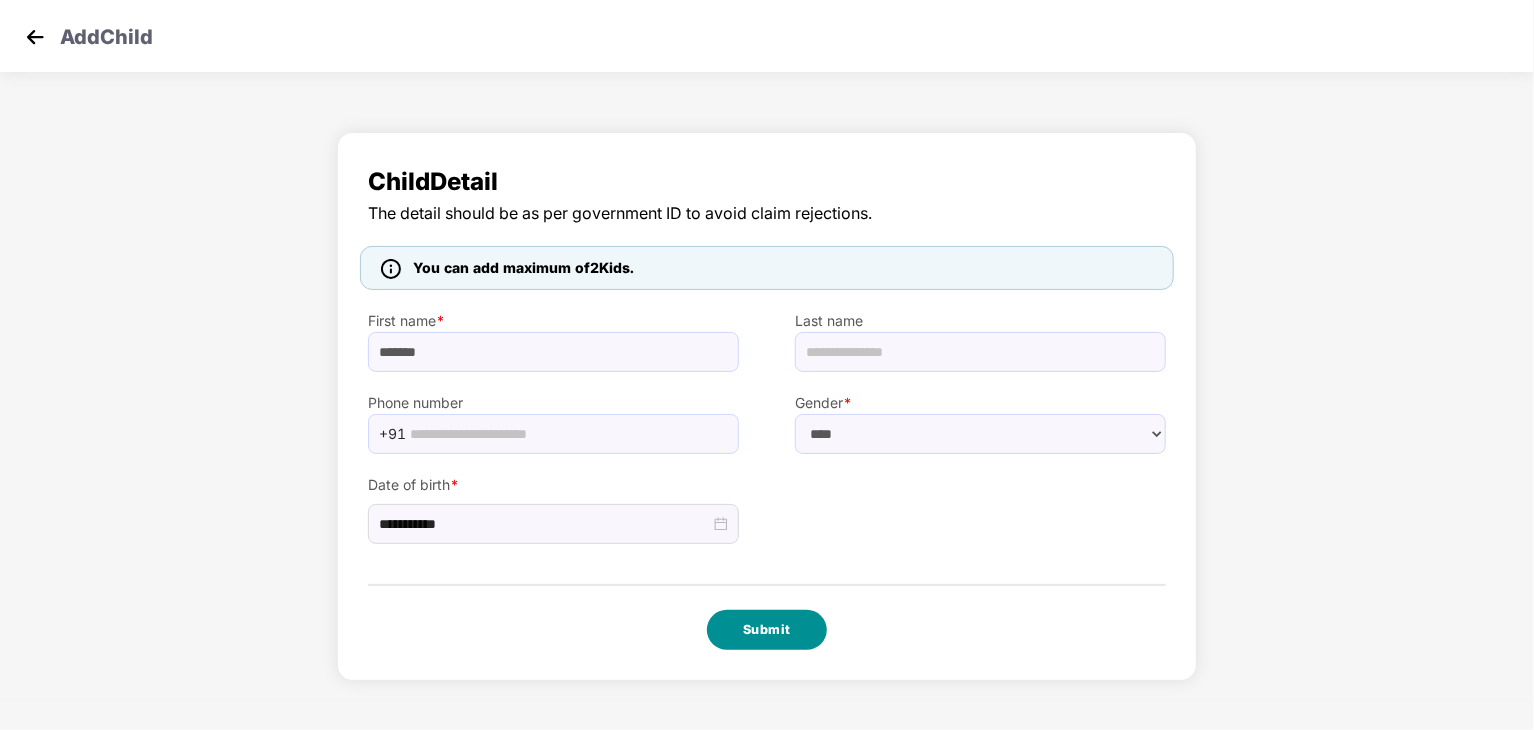click on "Submit" at bounding box center (767, 630) 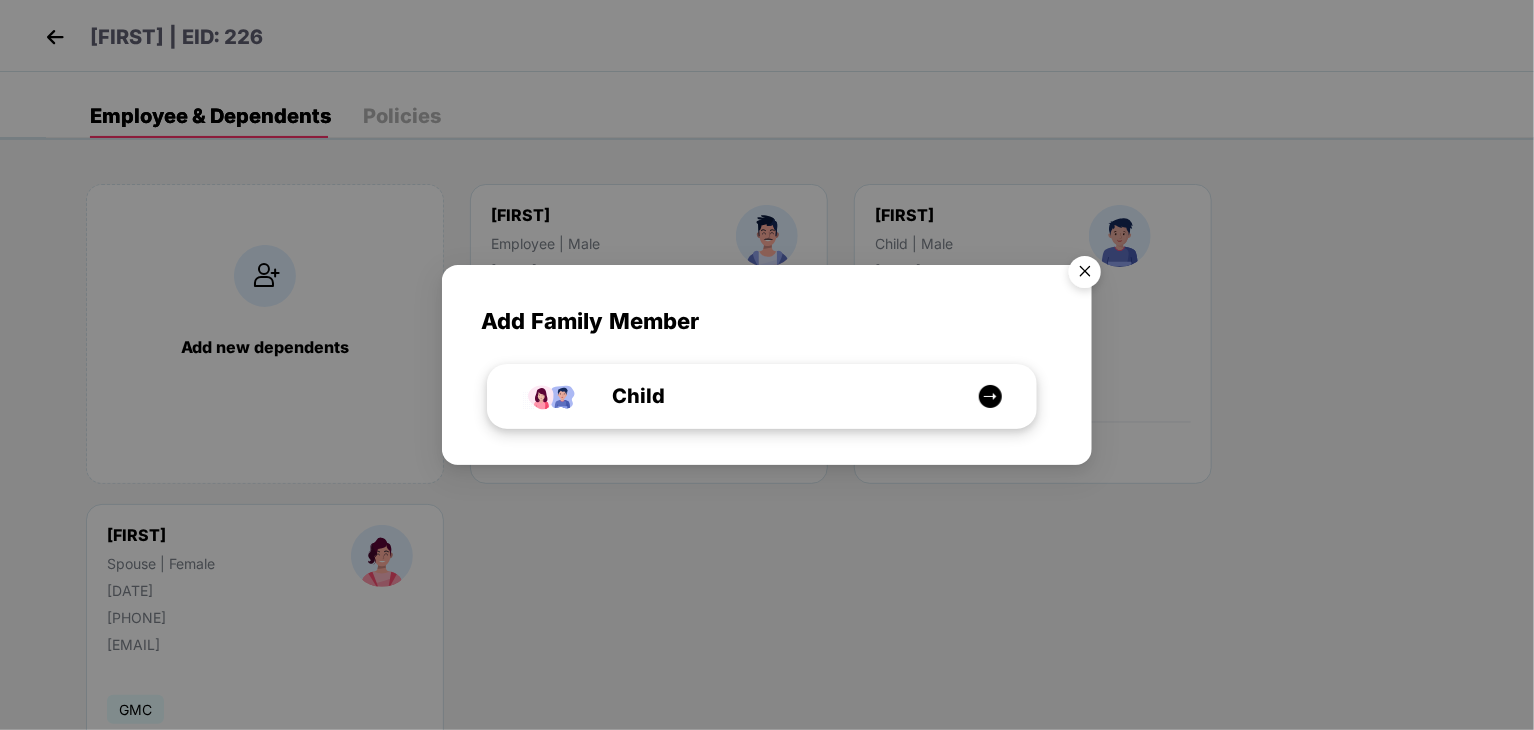 click on "Child" at bounding box center [616, 396] 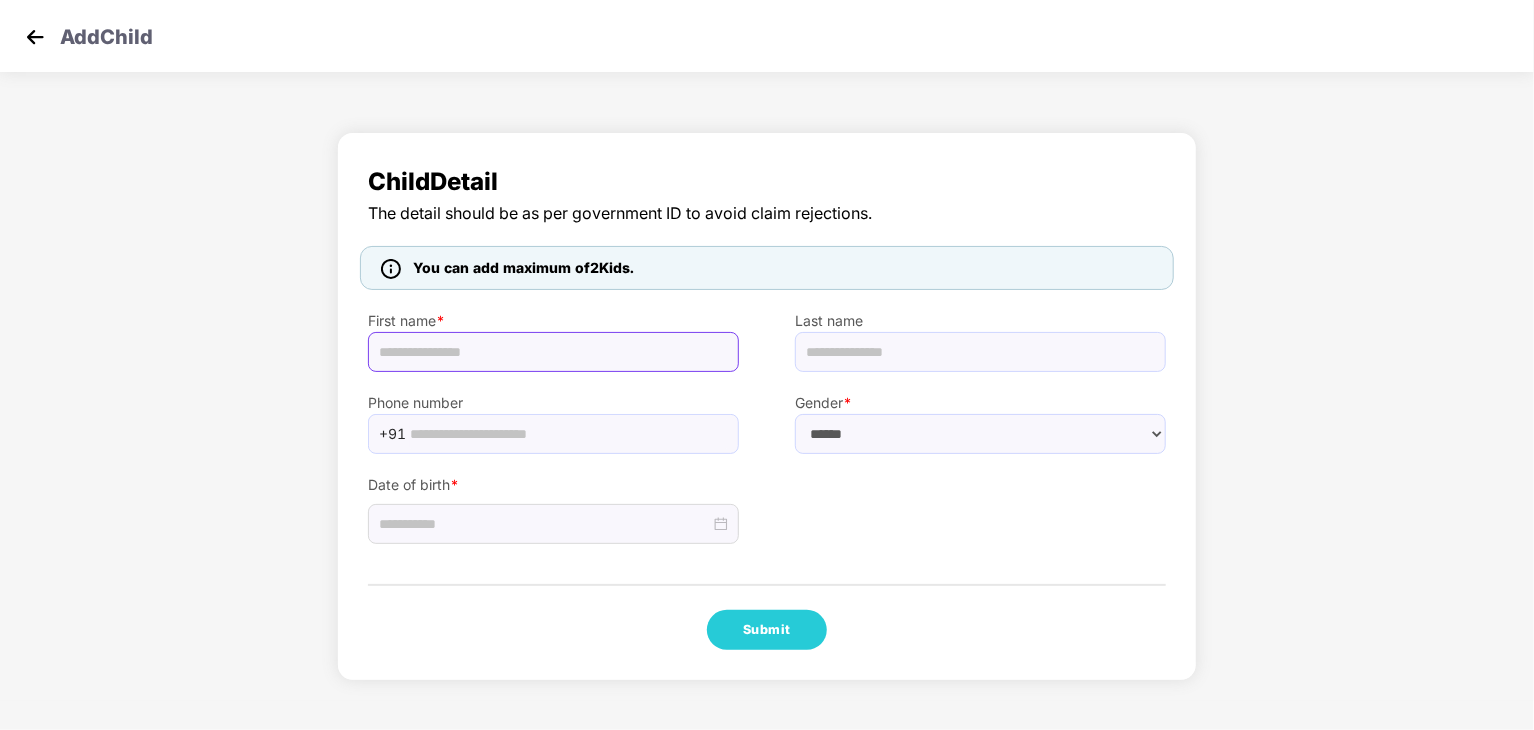 click at bounding box center [553, 352] 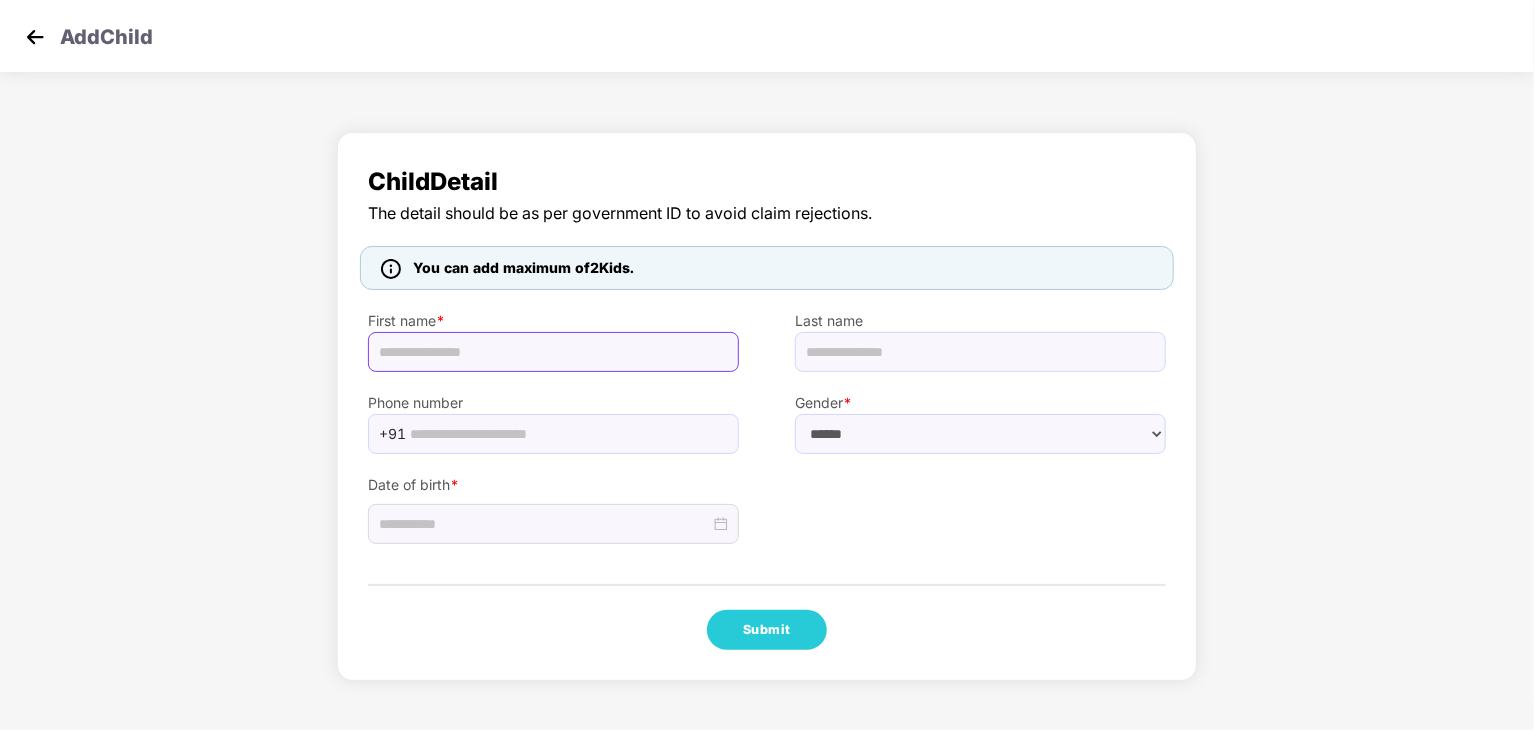 paste on "*******" 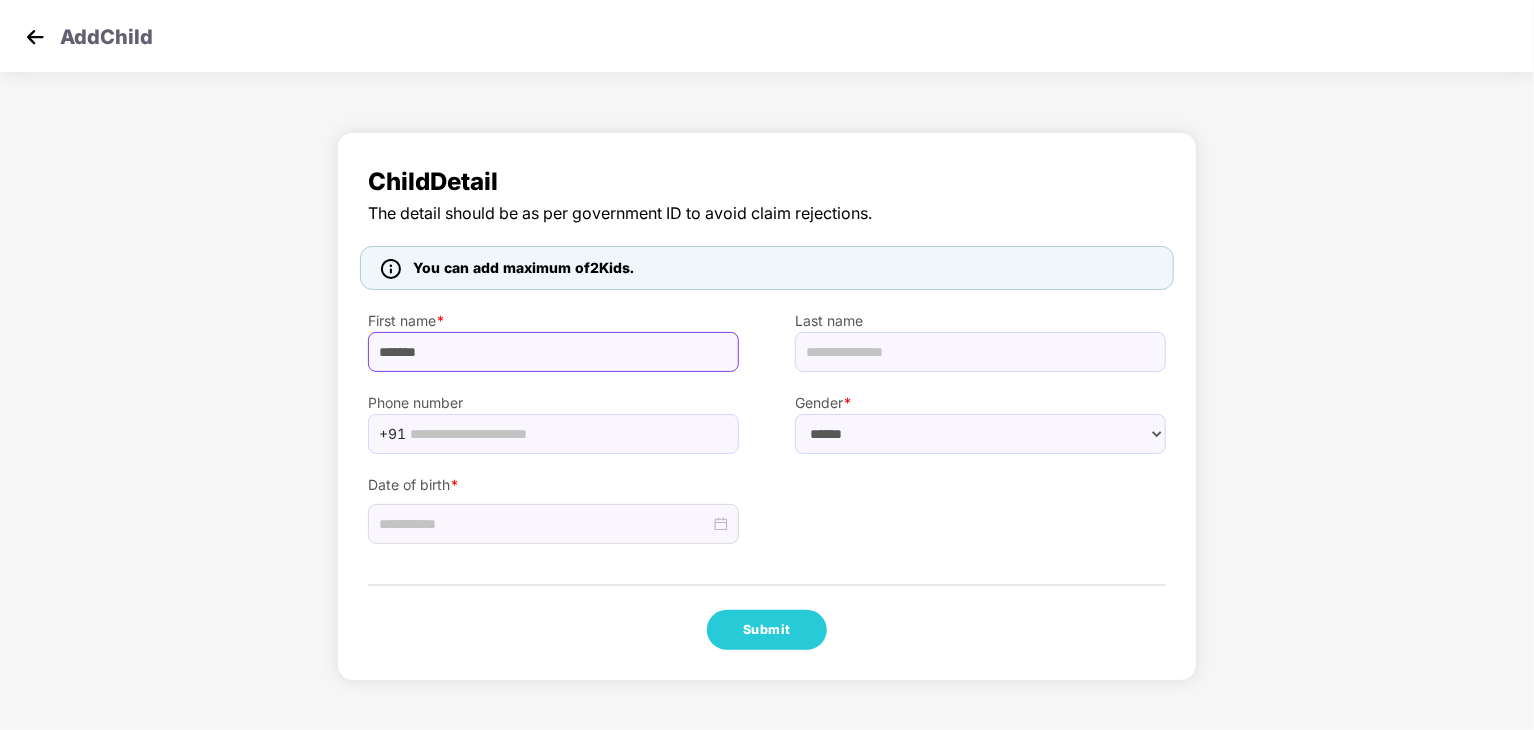 type on "*******" 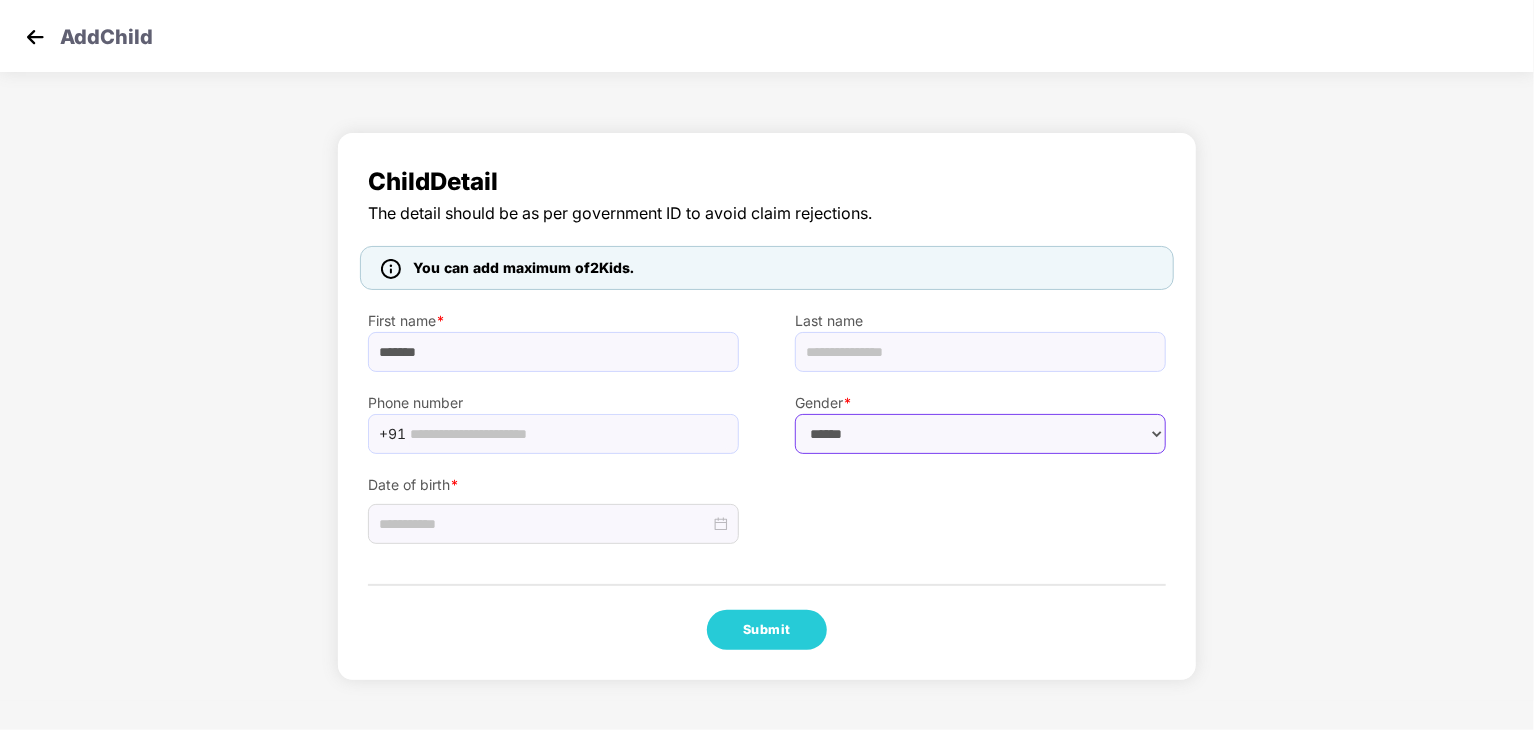 click on "****** **** ******" at bounding box center (980, 434) 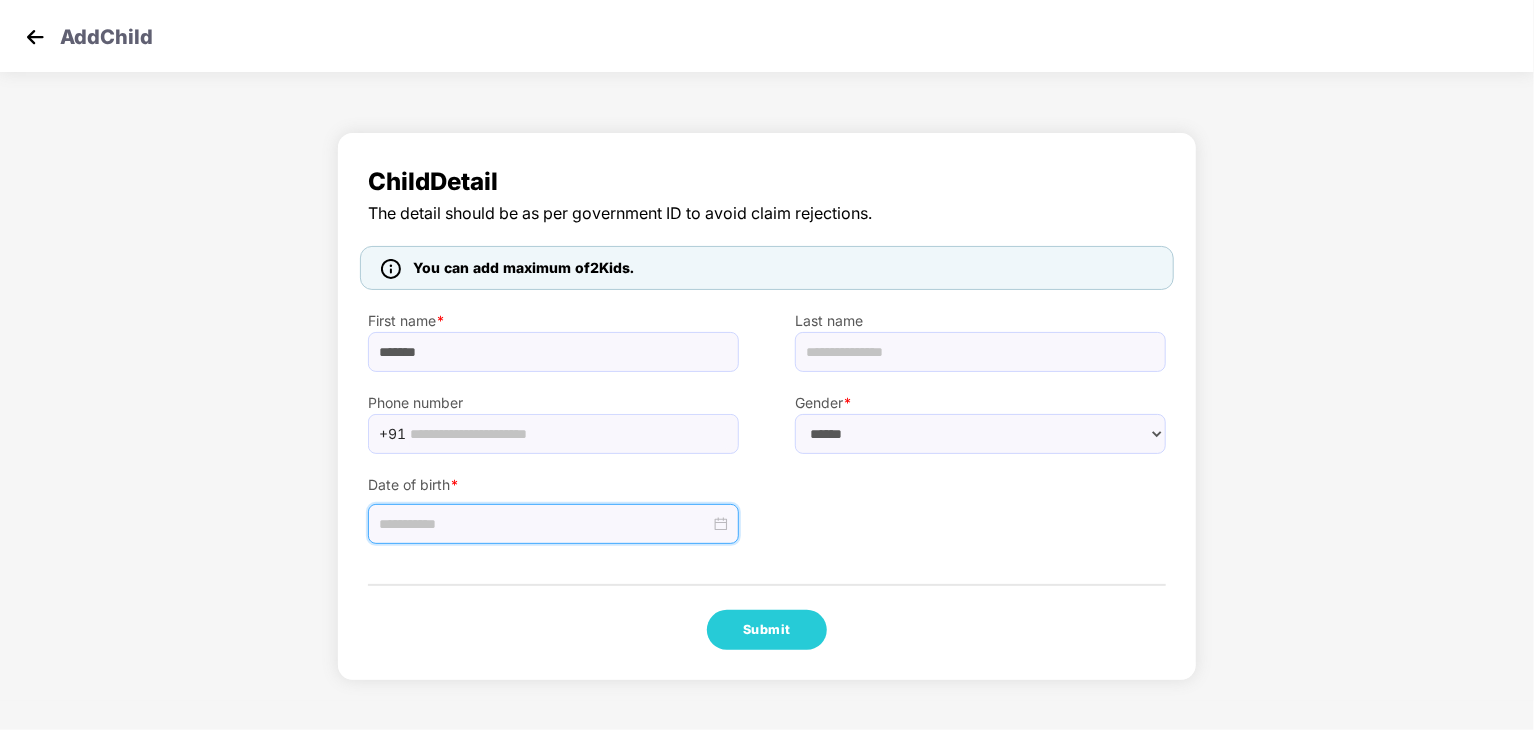 click at bounding box center (544, 524) 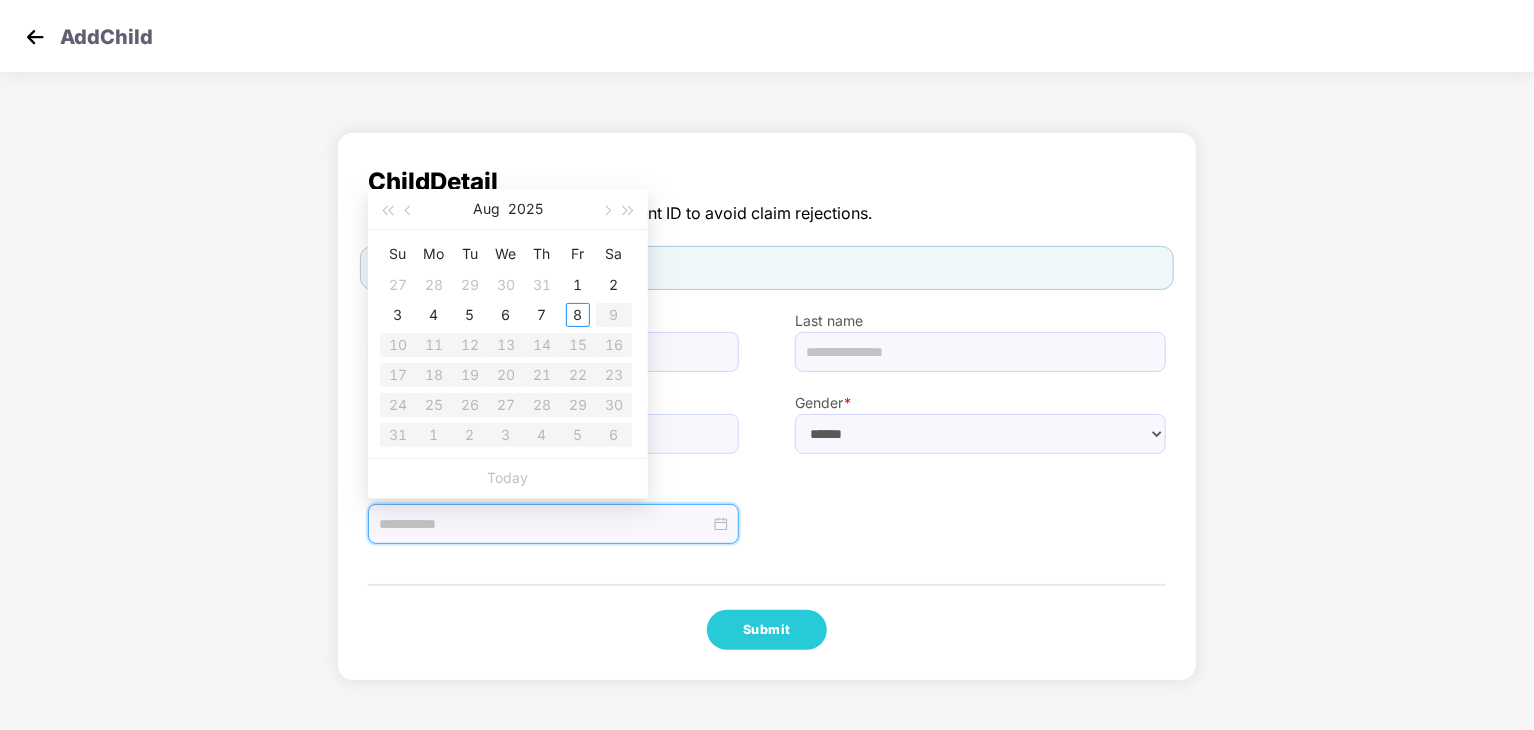 type on "**********" 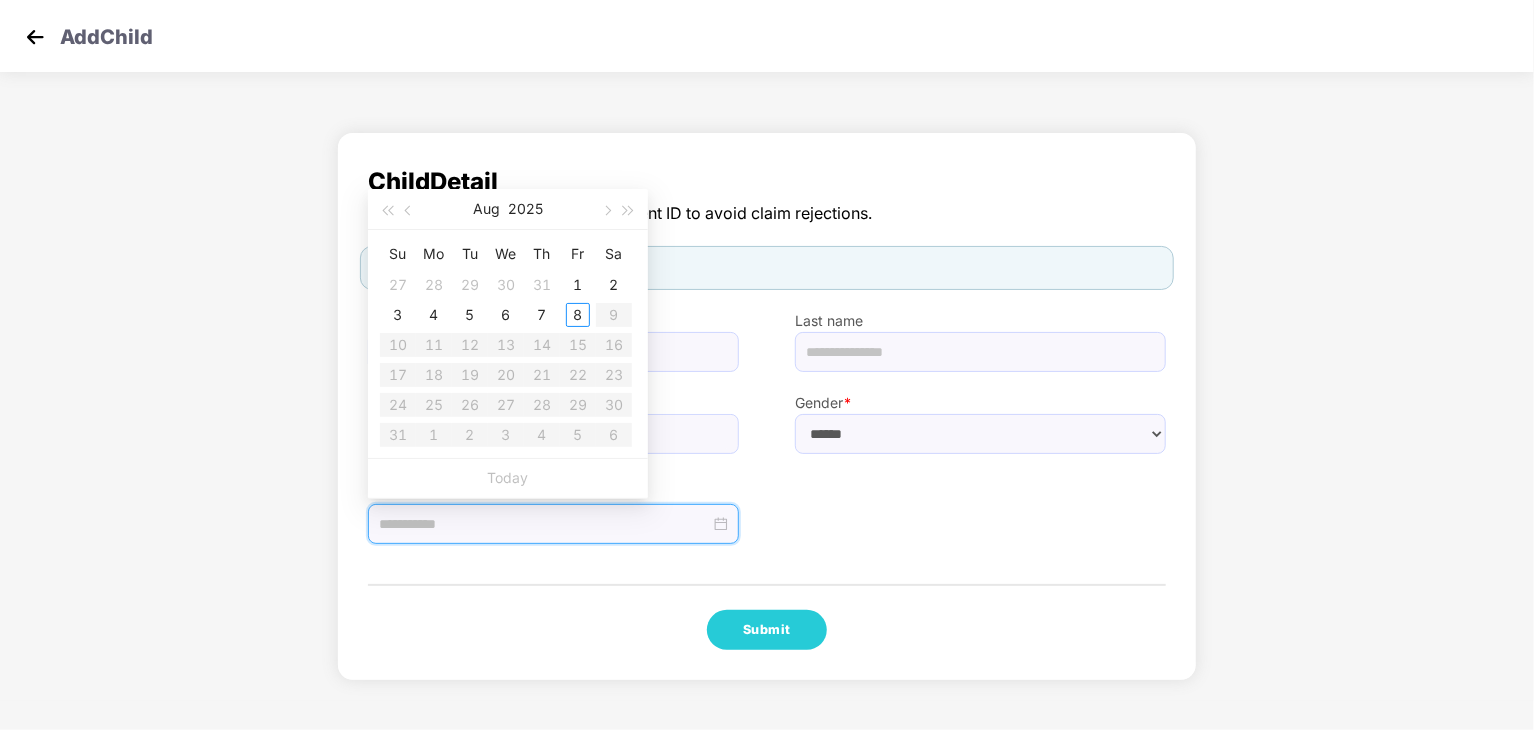 type on "**********" 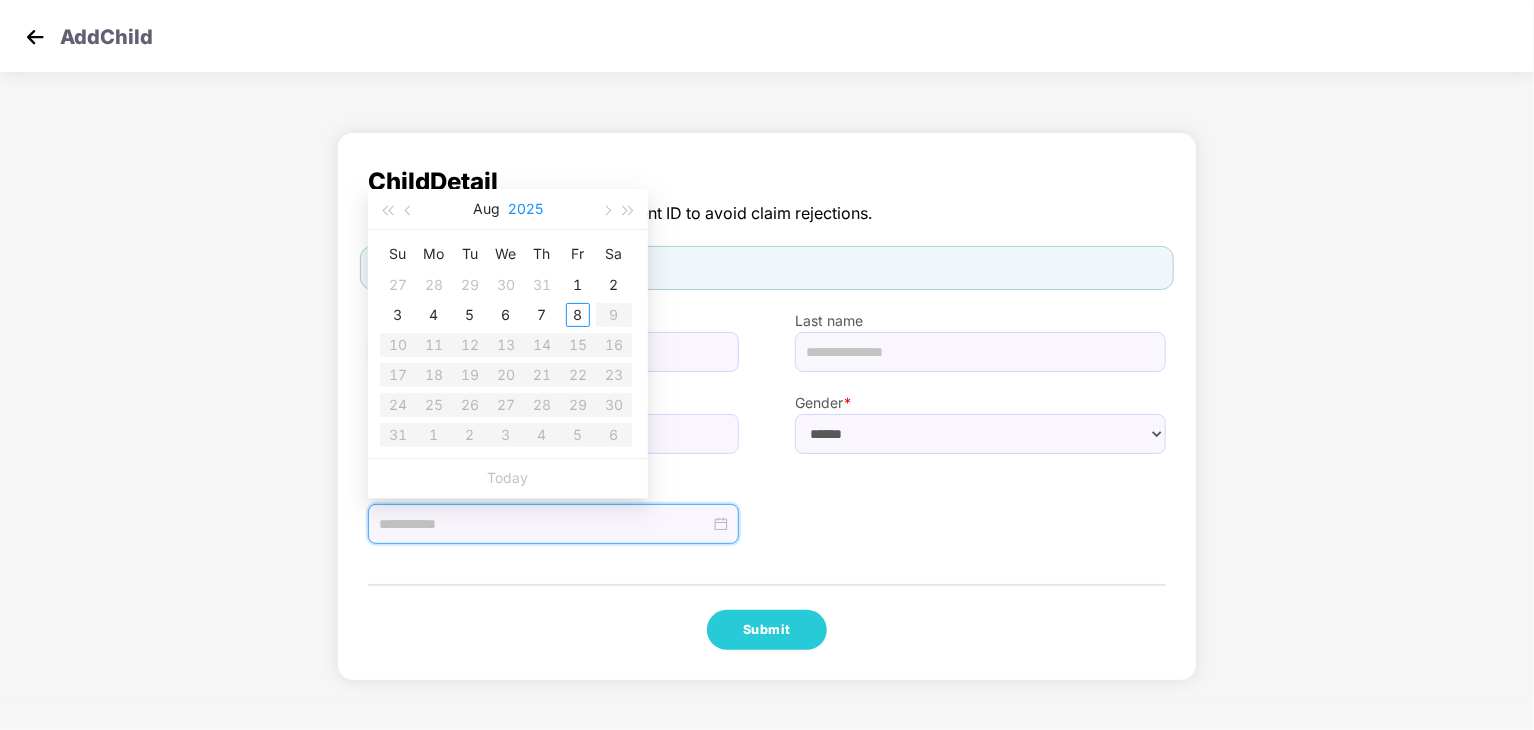 click on "2025" at bounding box center (525, 209) 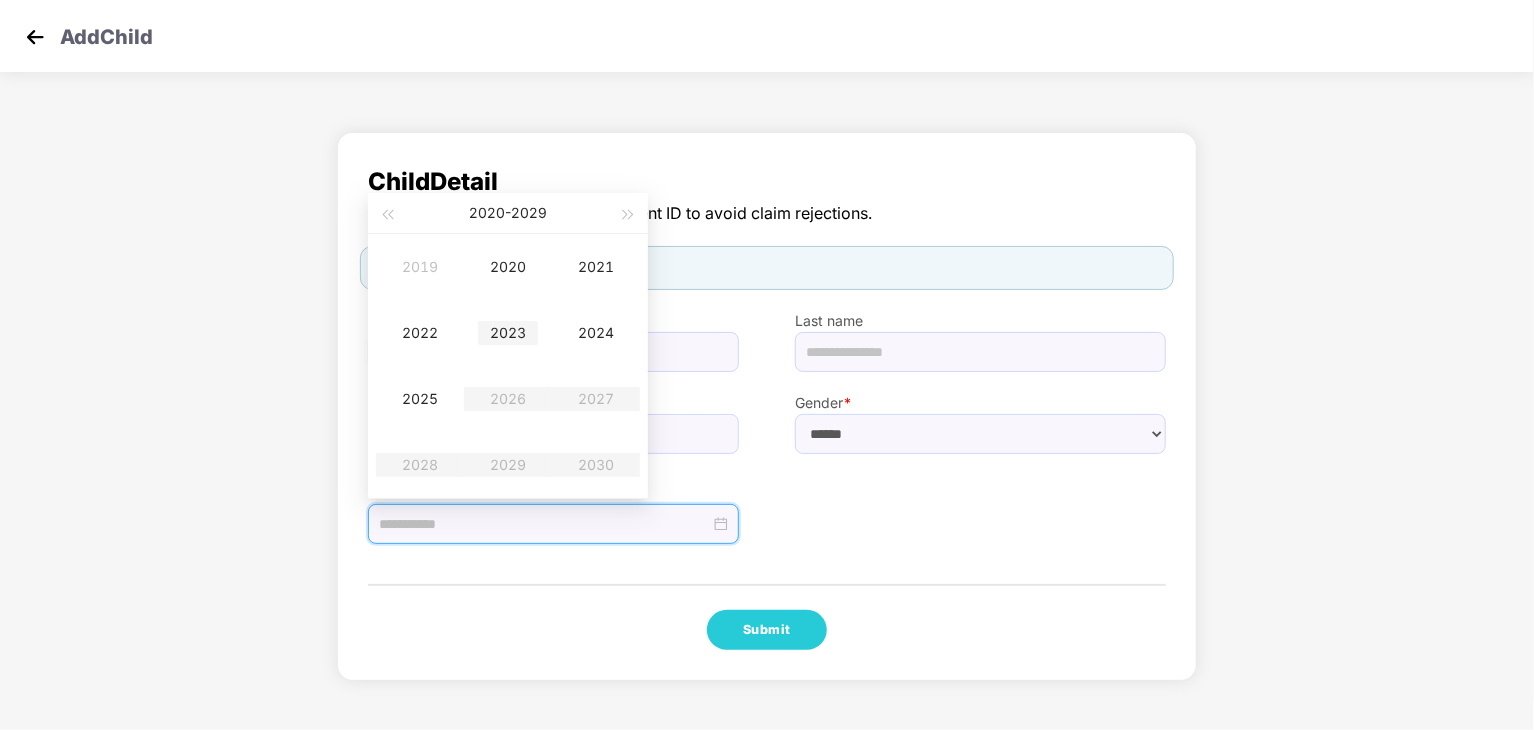 type on "**********" 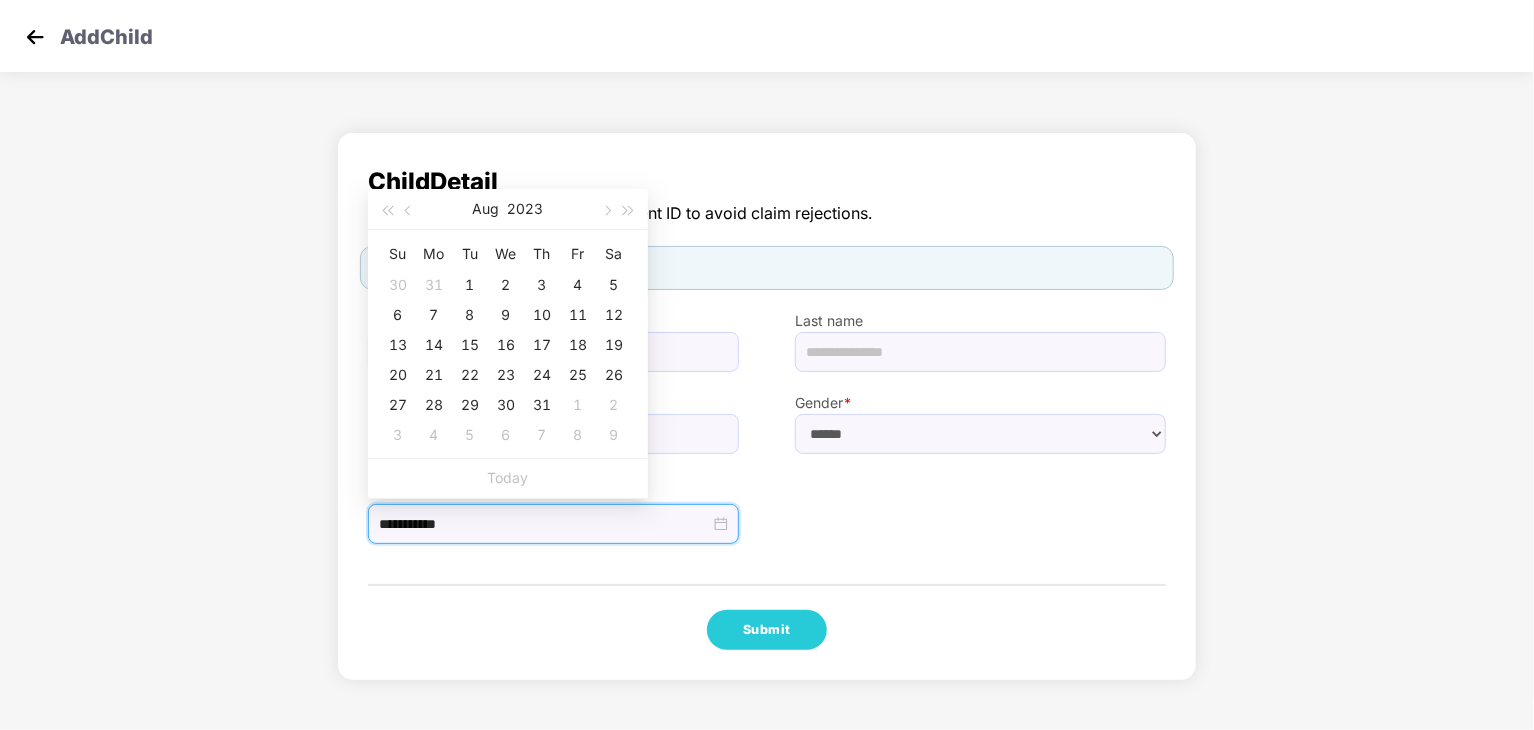 type on "**********" 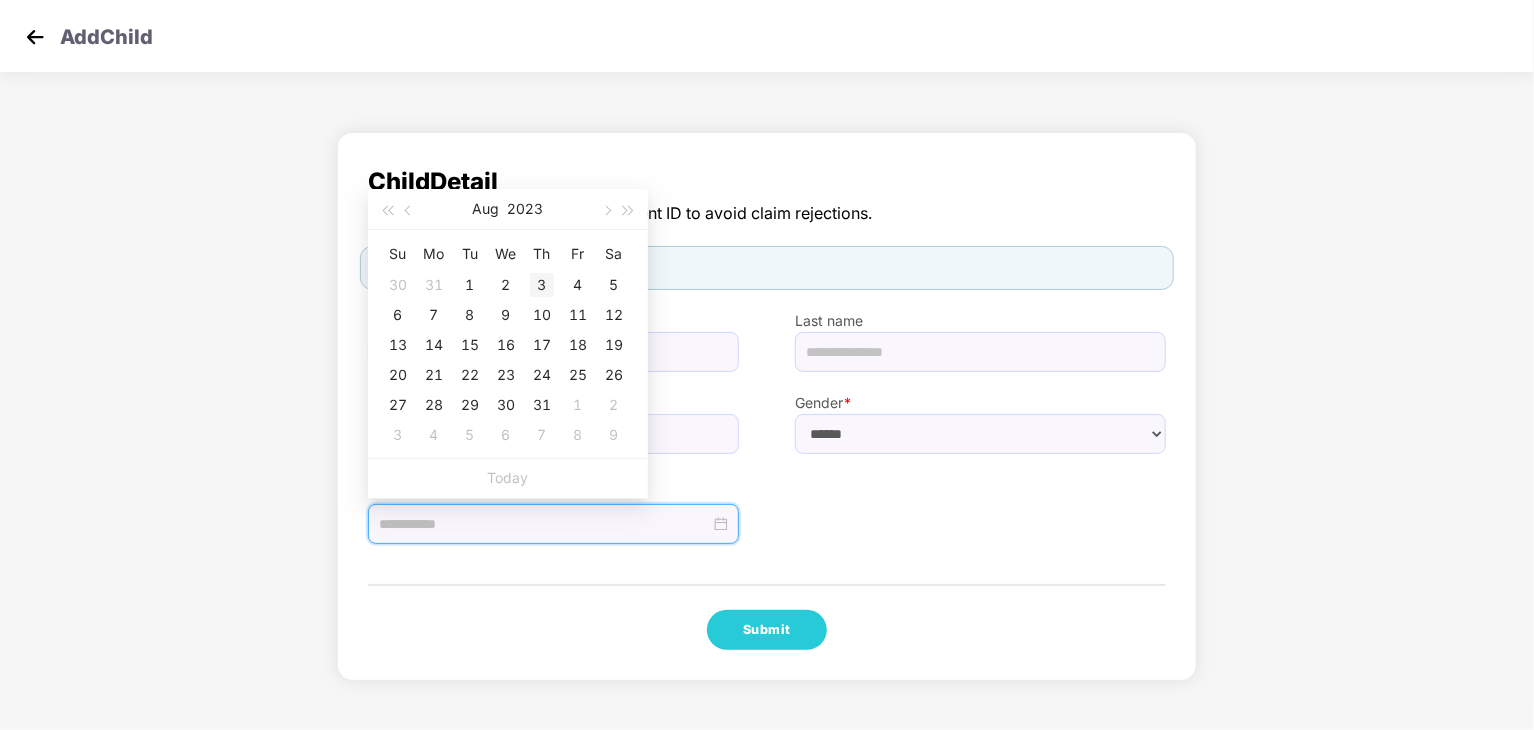 type on "**********" 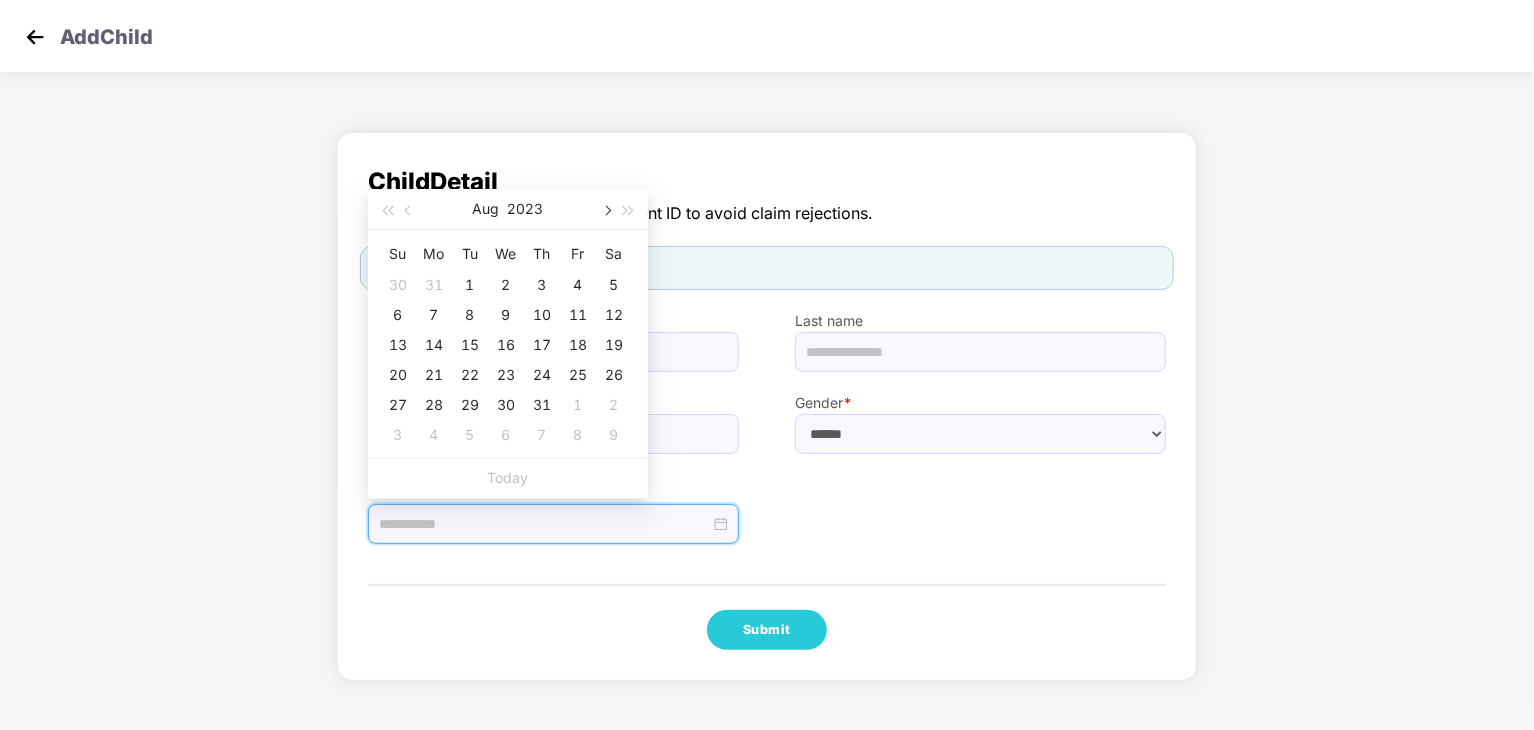 click at bounding box center [606, 211] 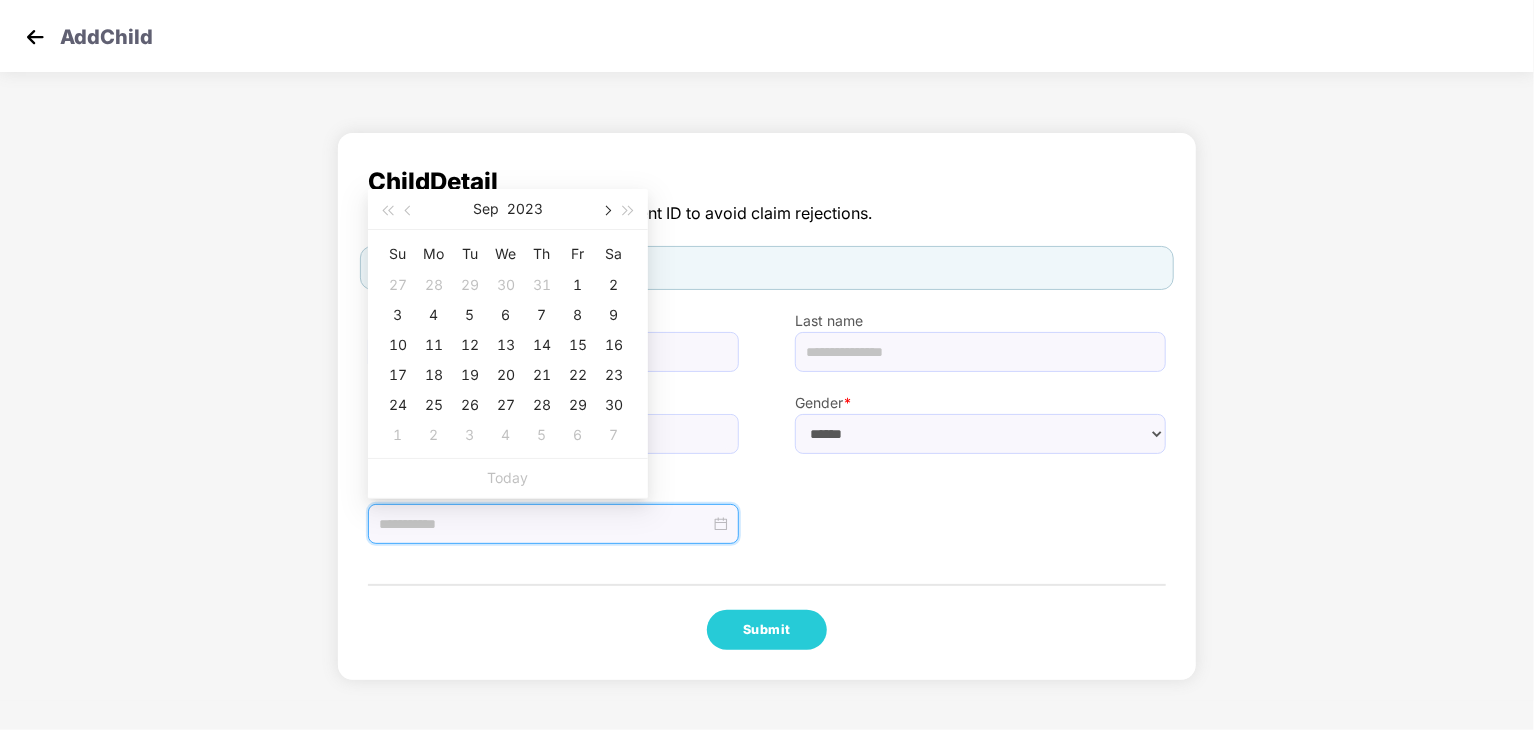 click at bounding box center (606, 211) 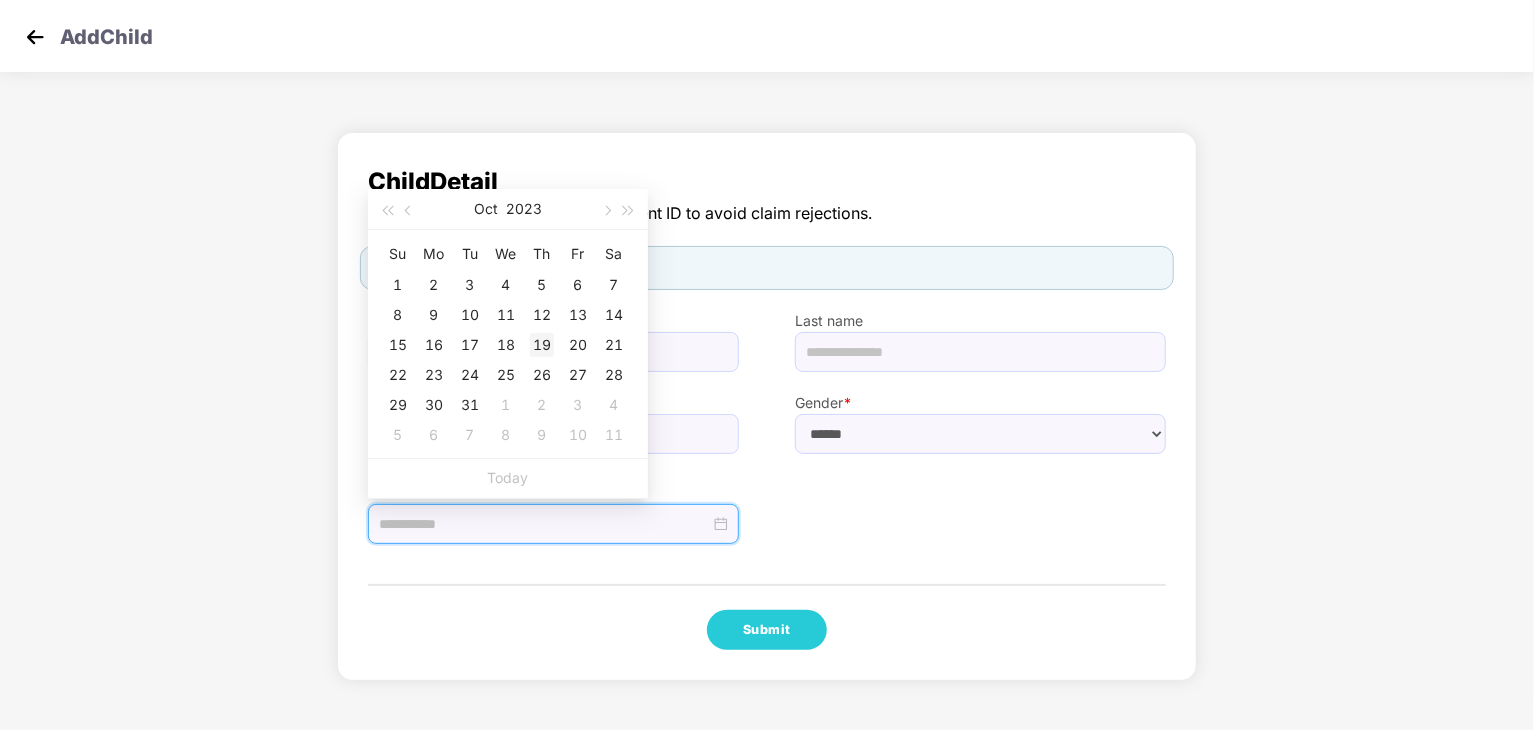 type on "**********" 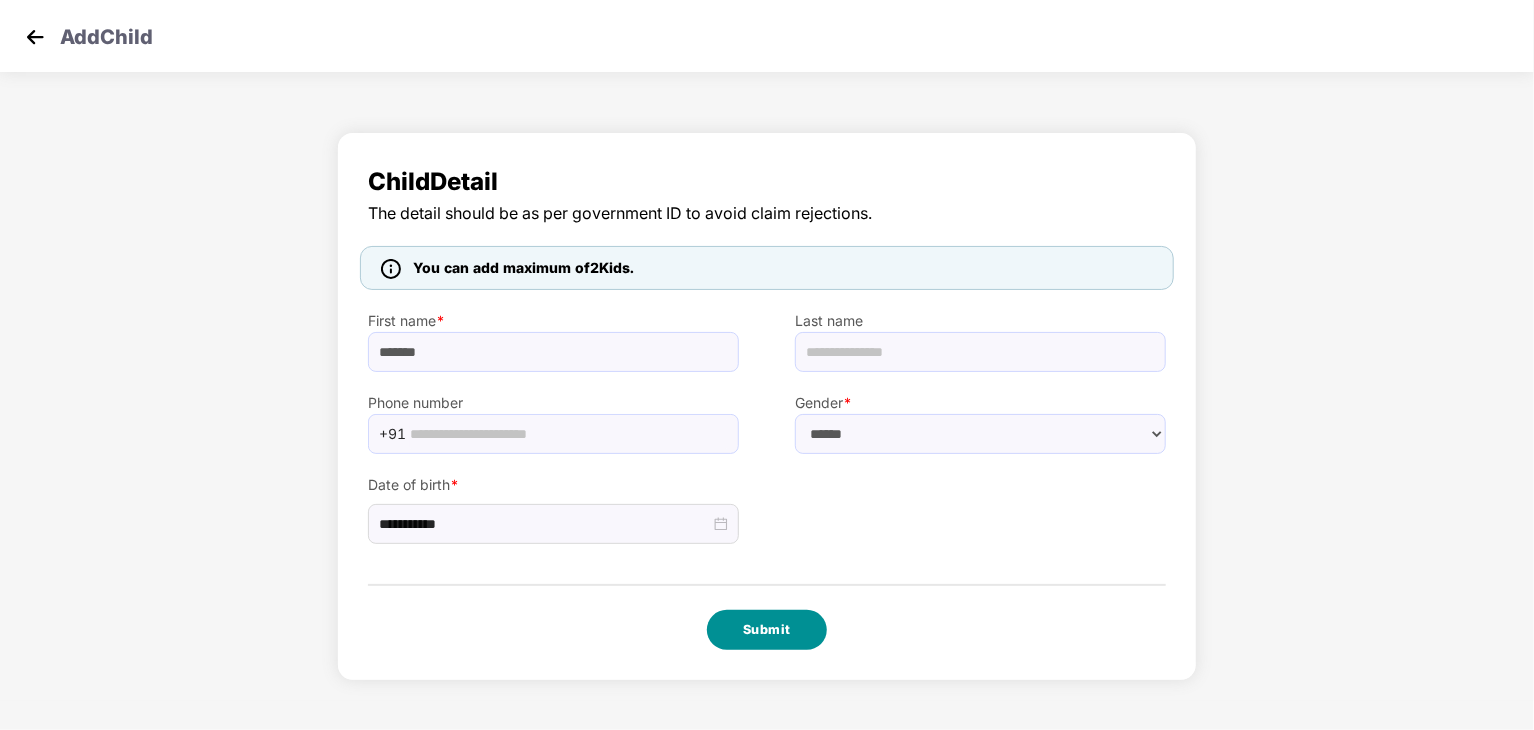 click on "Submit" at bounding box center [767, 630] 